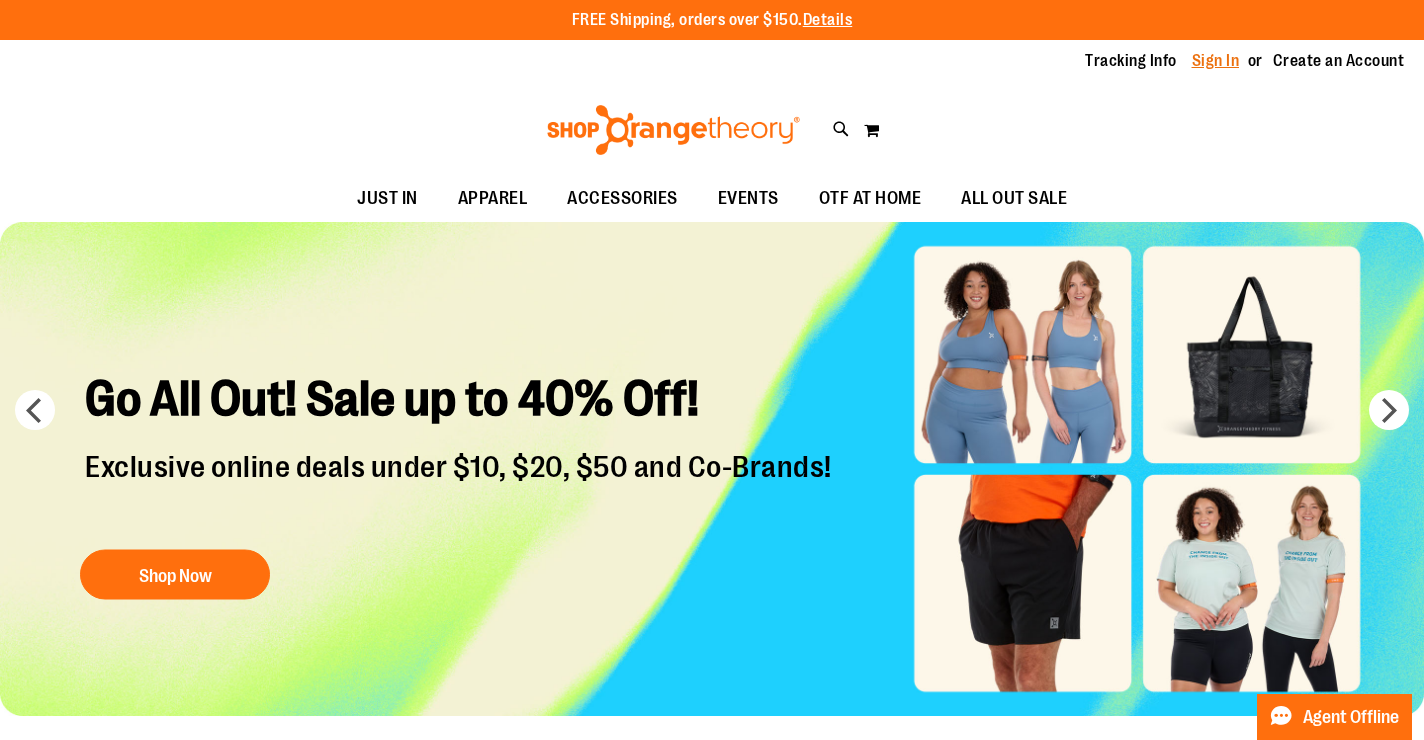 scroll, scrollTop: 0, scrollLeft: 0, axis: both 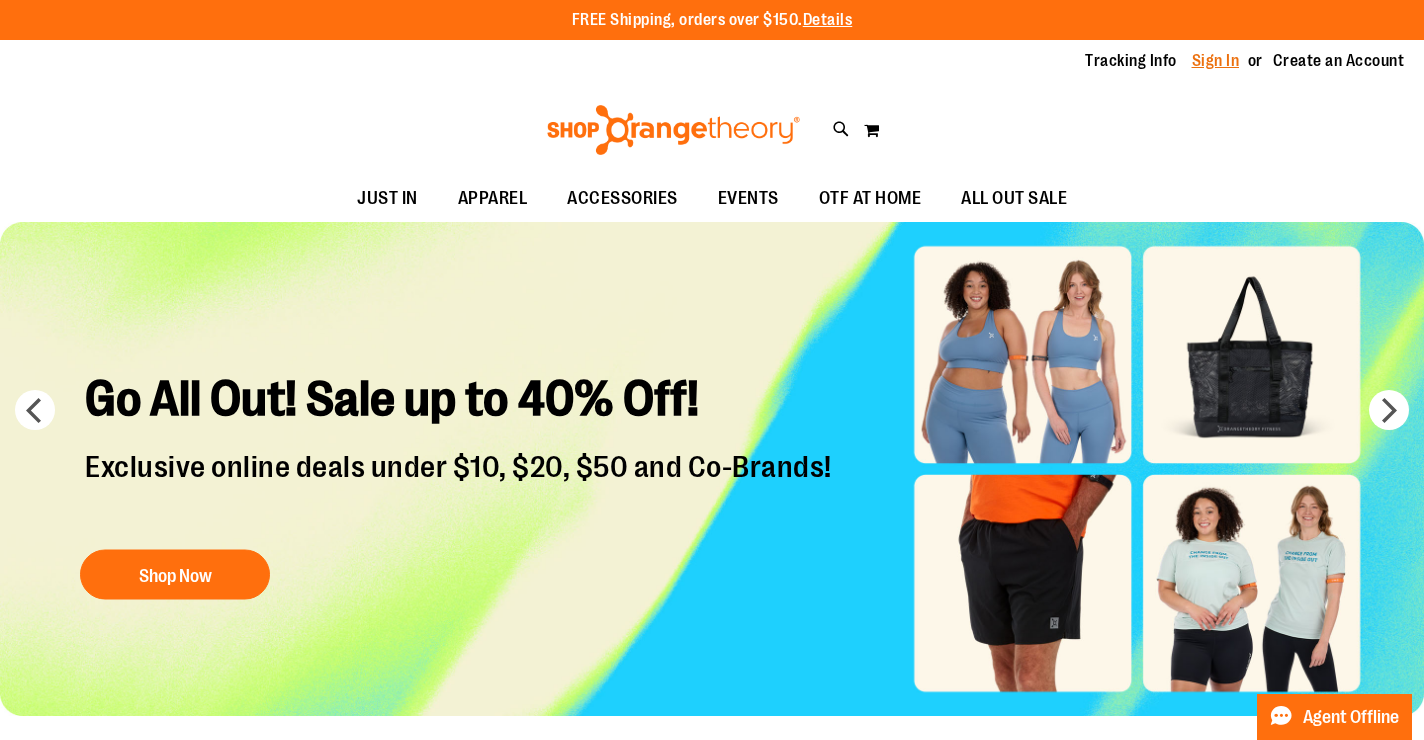 click on "Sign In" at bounding box center [1216, 61] 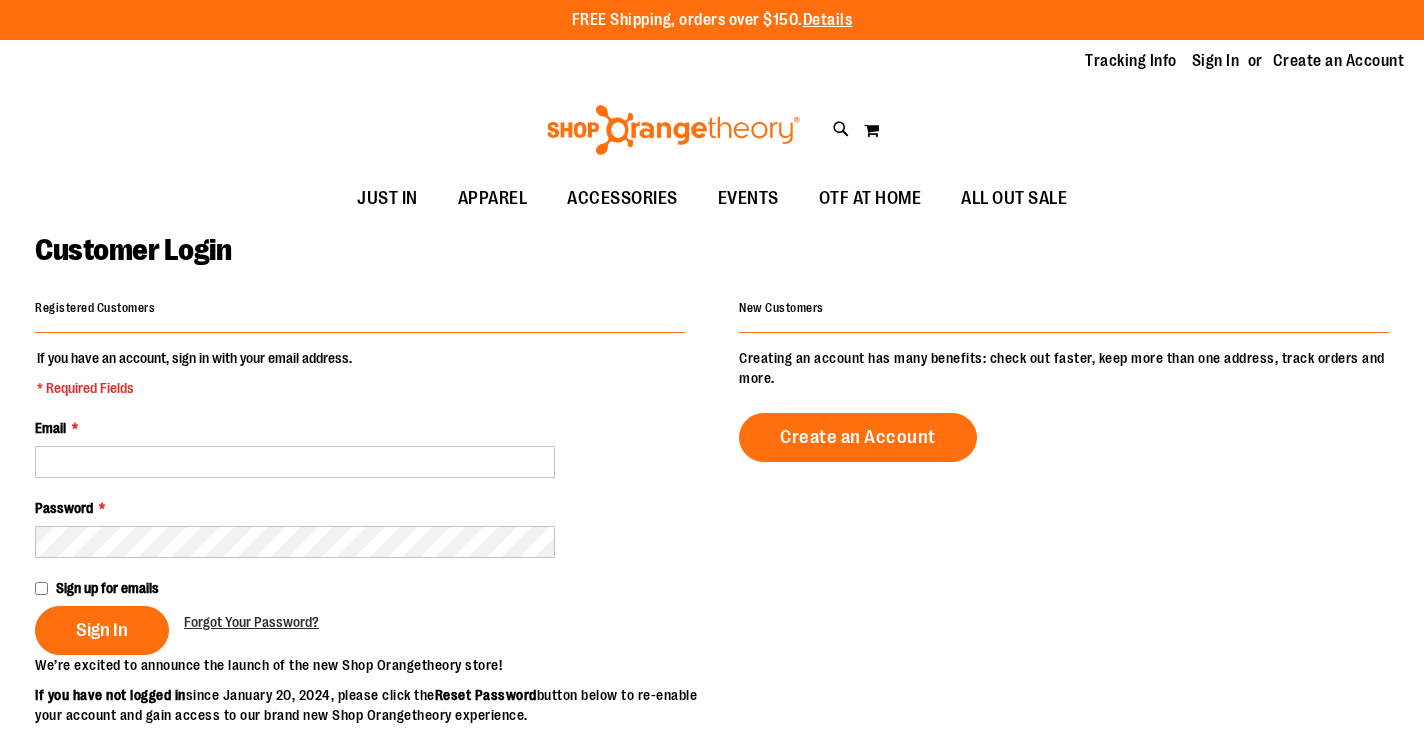 scroll, scrollTop: 0, scrollLeft: 0, axis: both 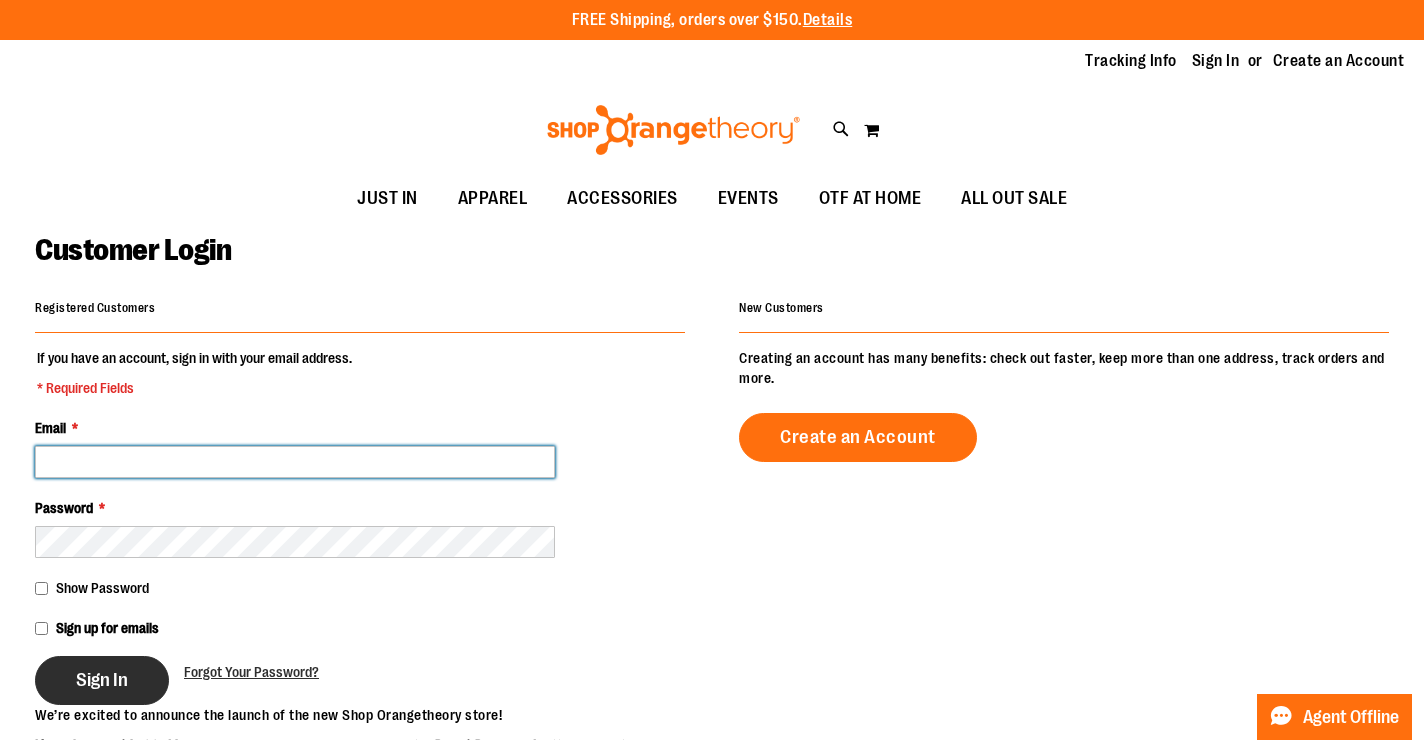 type on "**********" 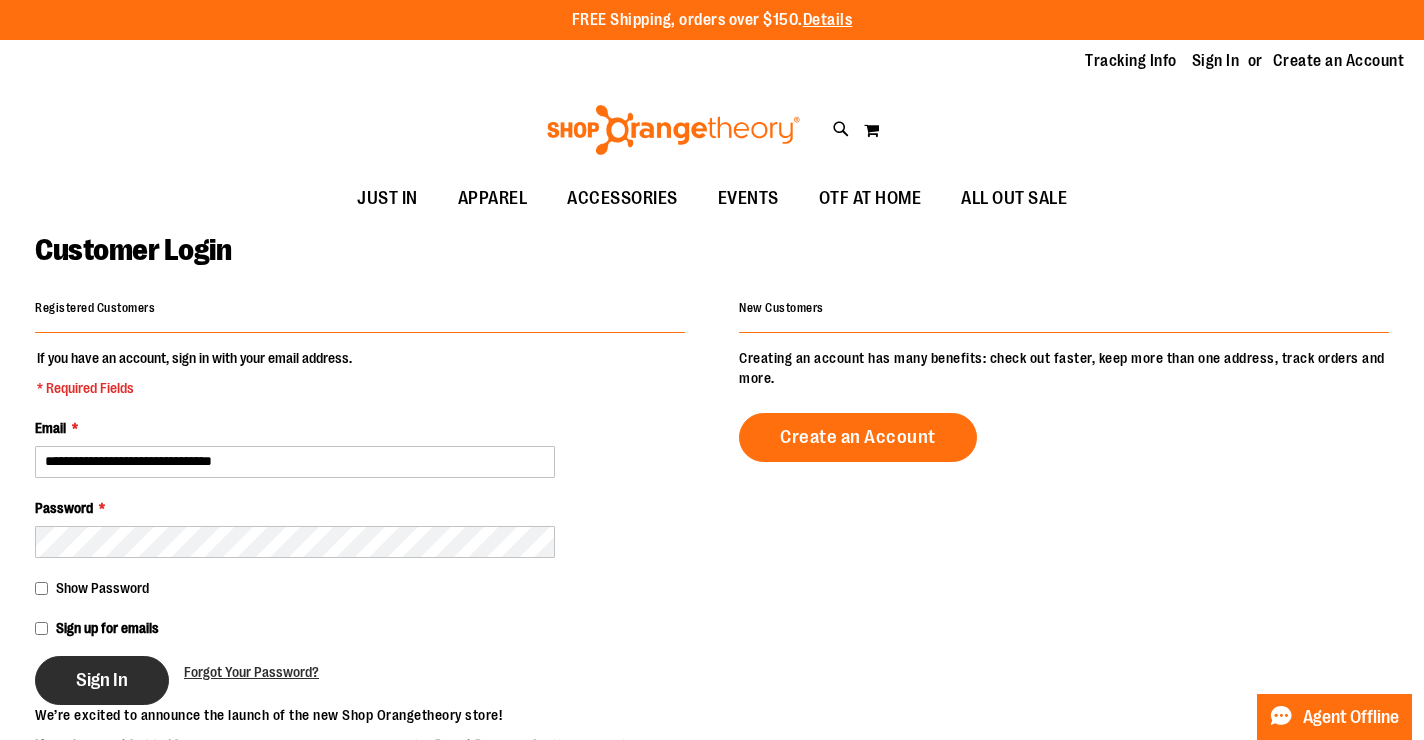 type on "**********" 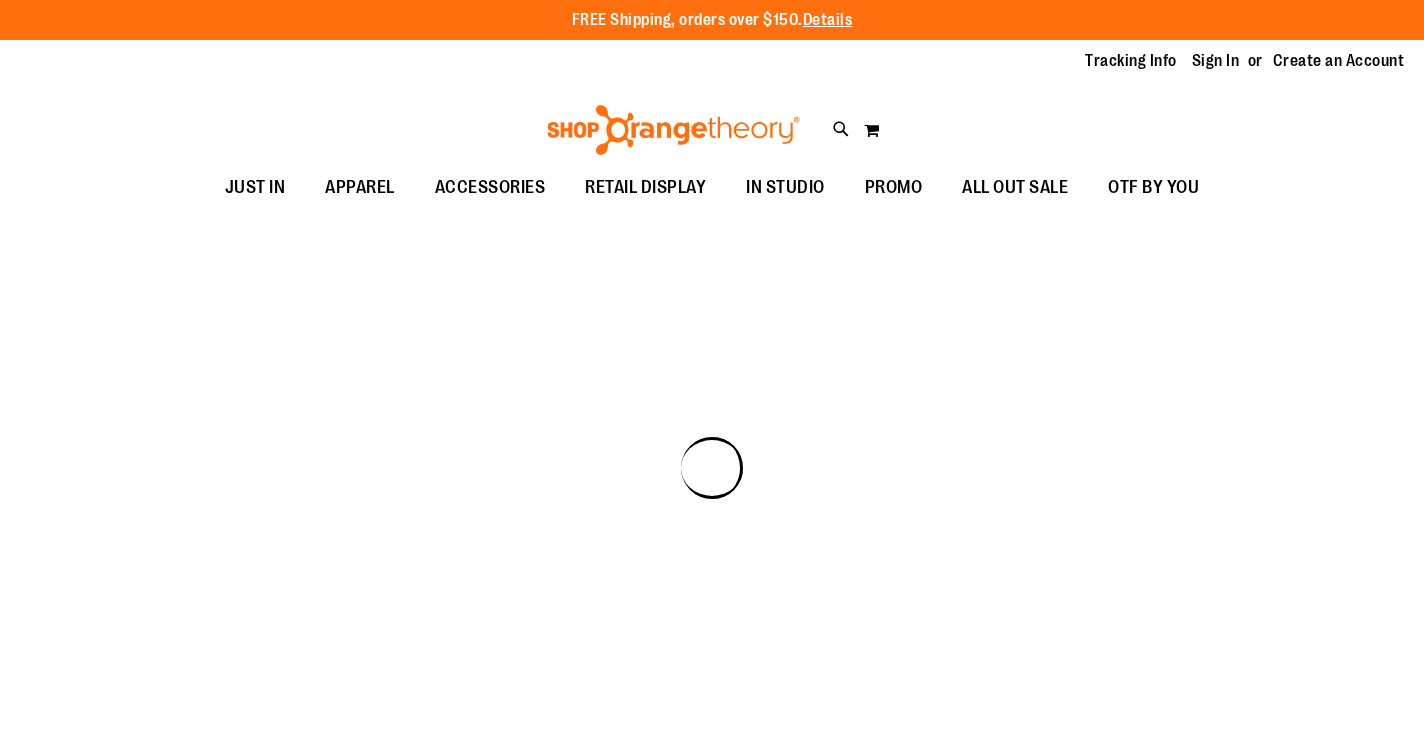 scroll, scrollTop: 0, scrollLeft: 0, axis: both 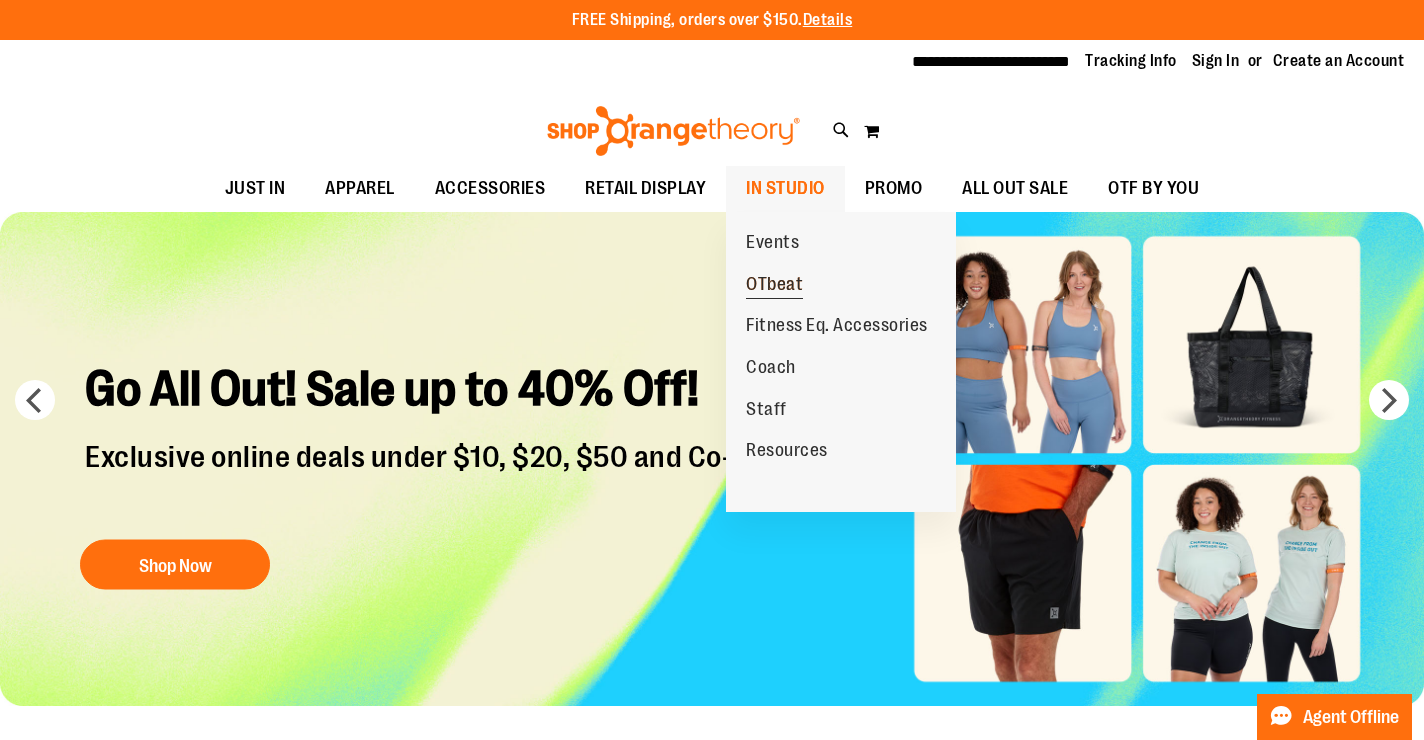 type on "**********" 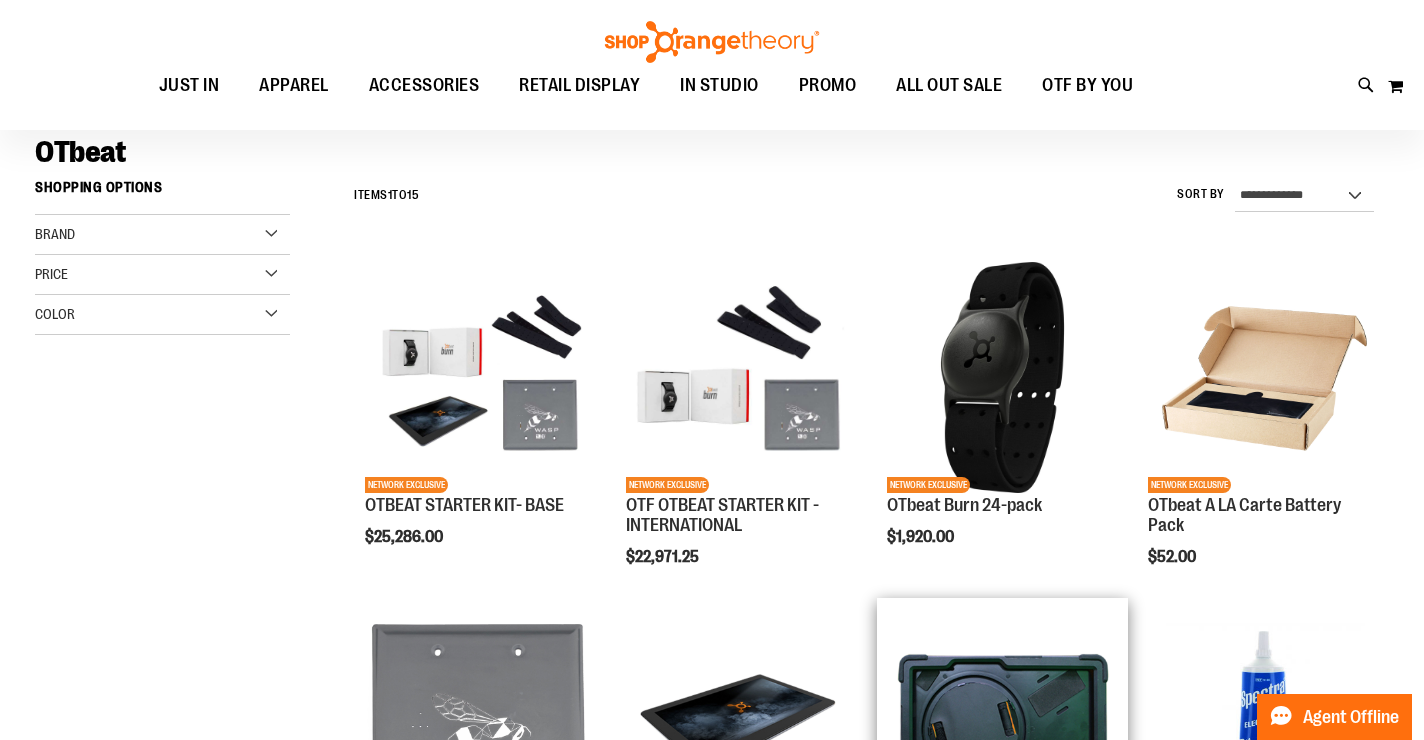 scroll, scrollTop: 158, scrollLeft: 0, axis: vertical 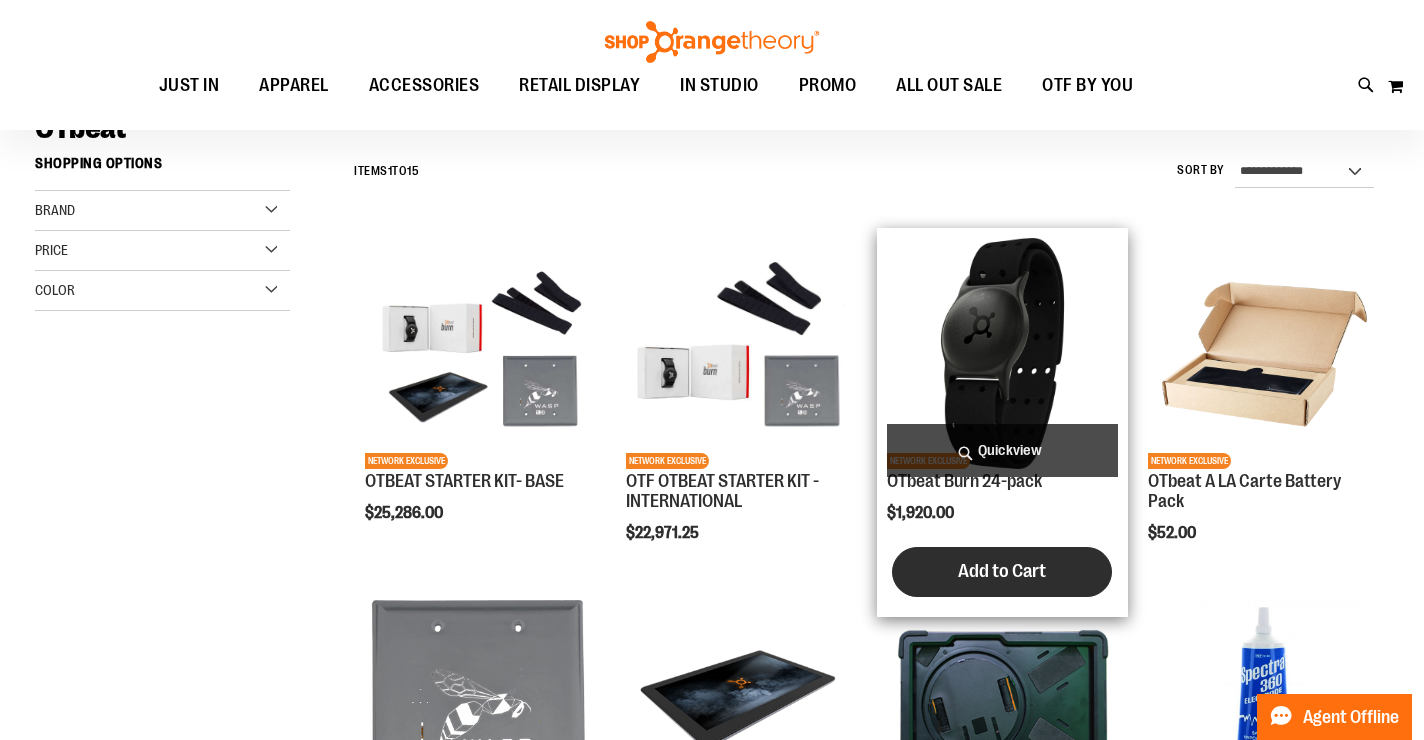type on "**********" 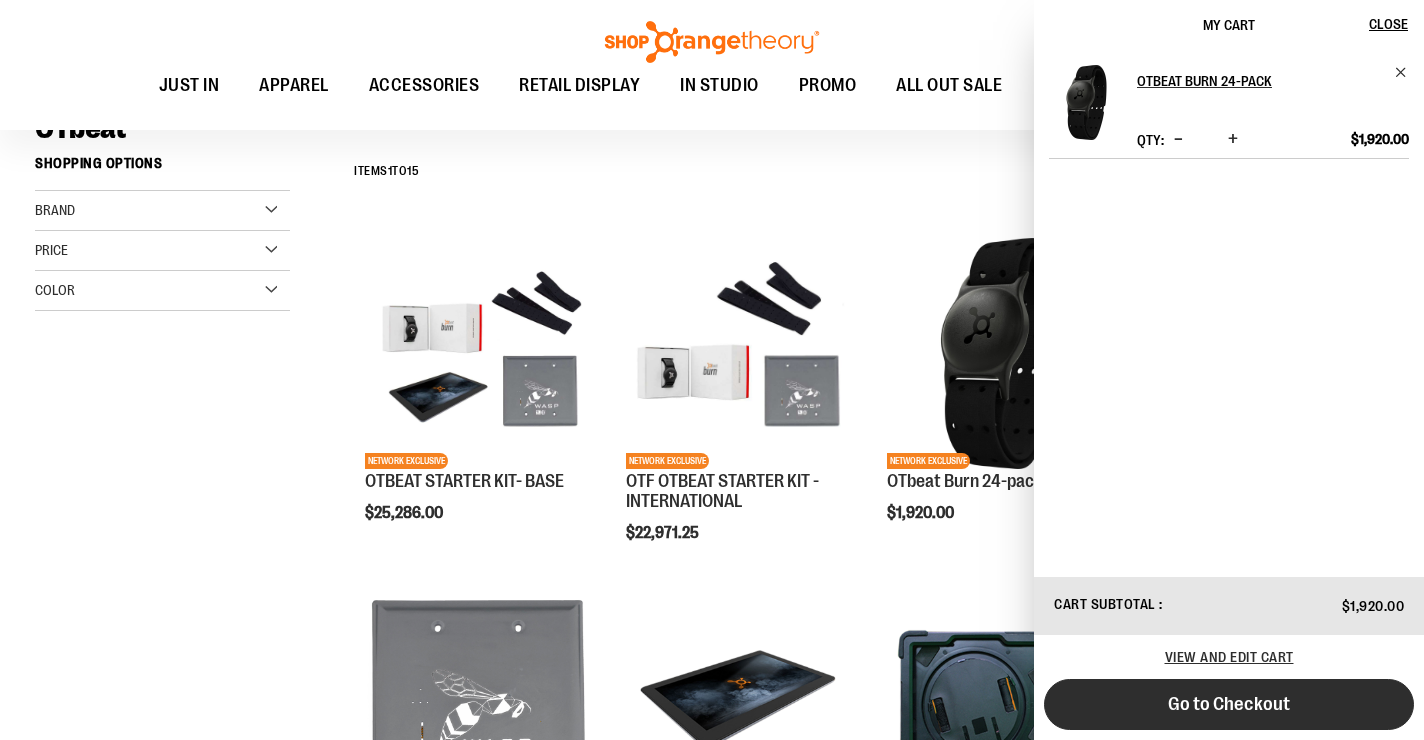 click on "Go to Checkout" at bounding box center [1229, 704] 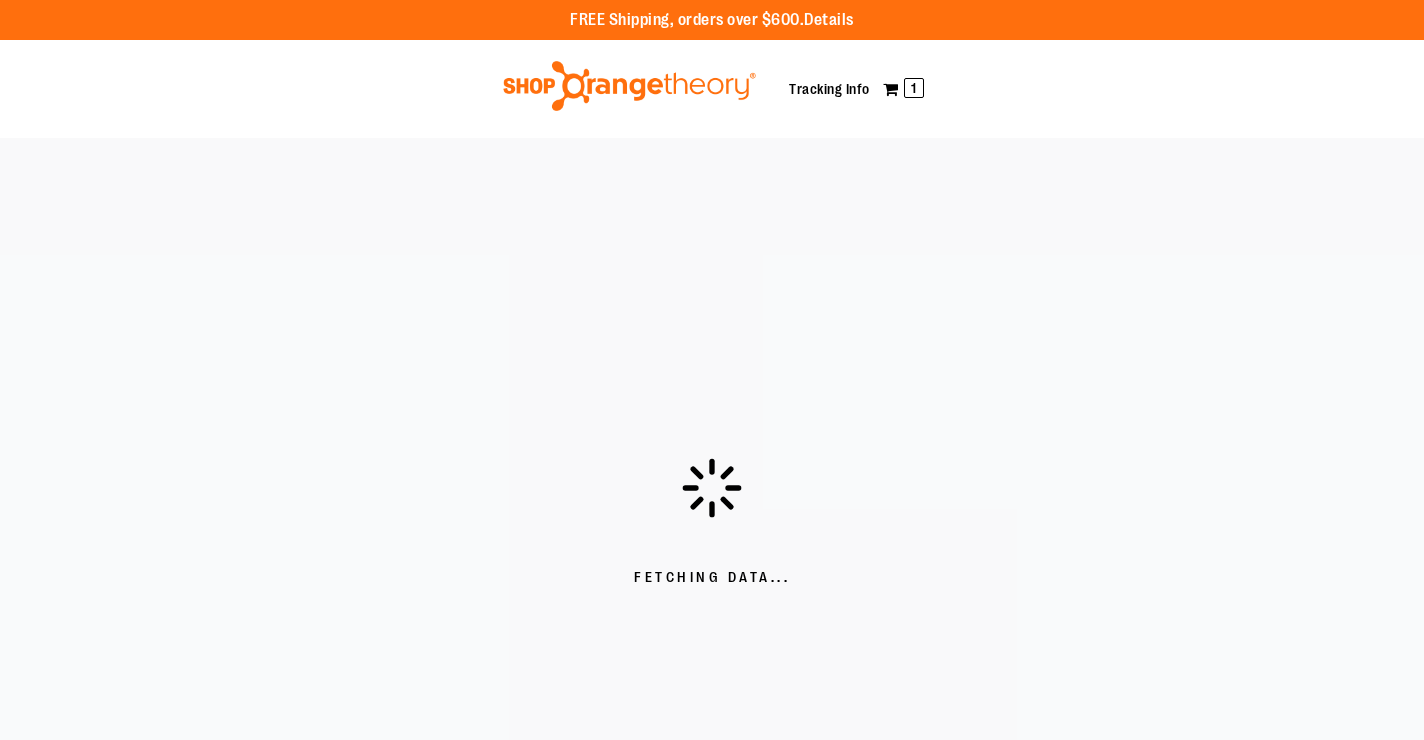 scroll, scrollTop: 0, scrollLeft: 0, axis: both 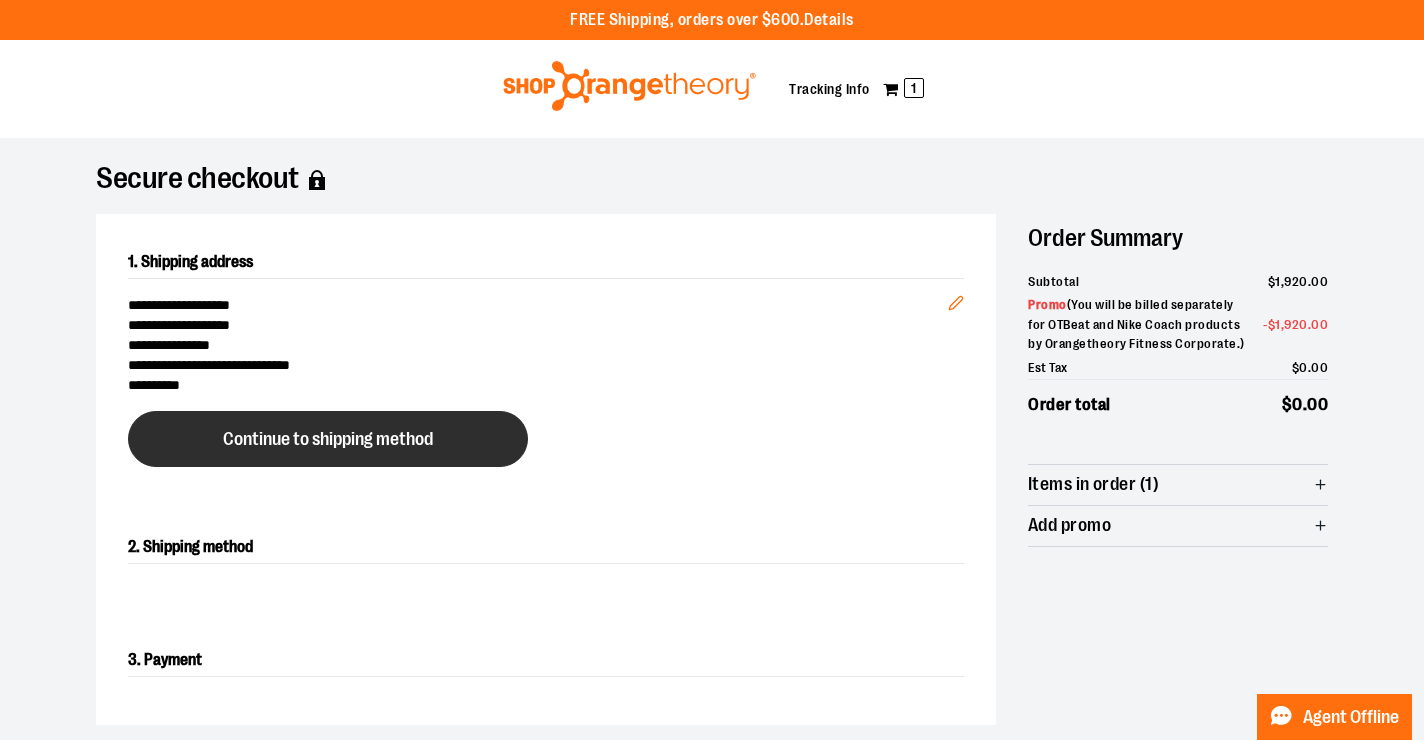 click on "Continue to shipping method" at bounding box center (328, 439) 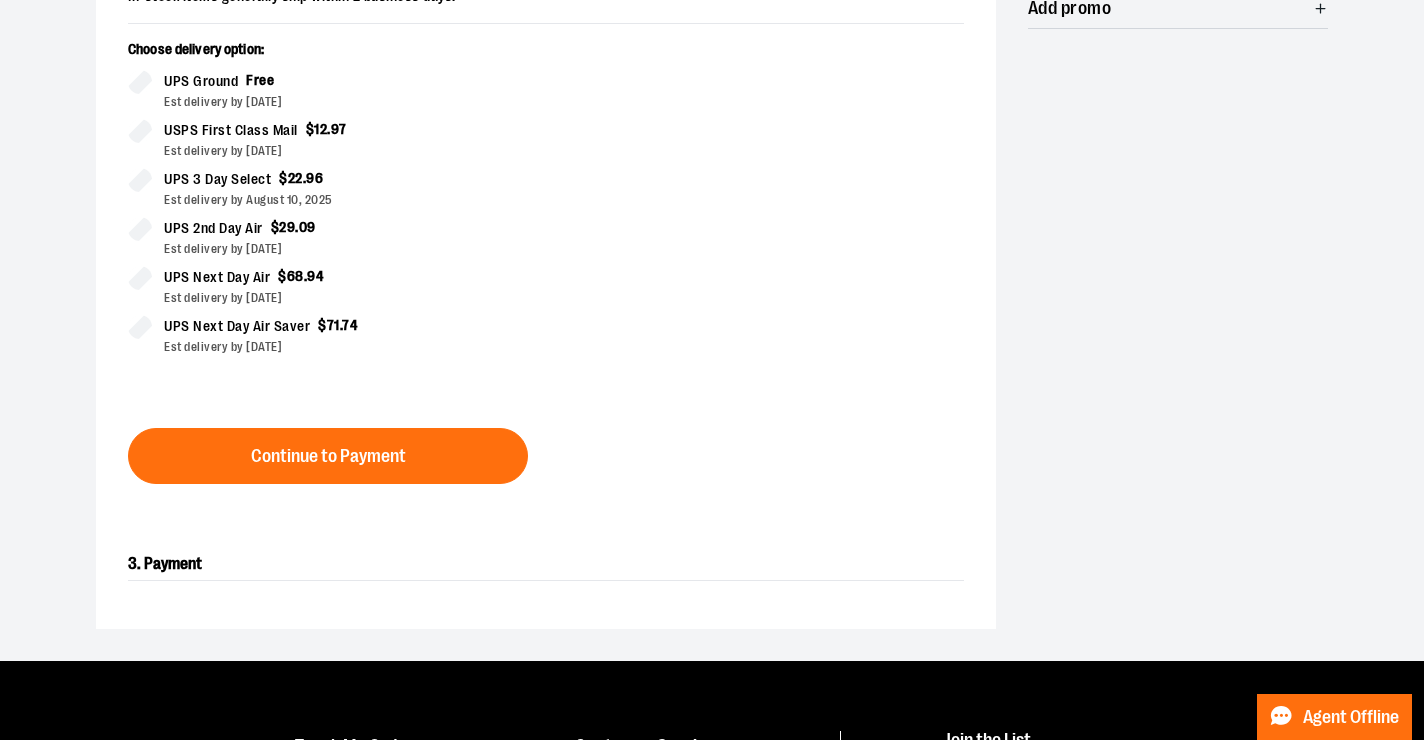 scroll, scrollTop: 629, scrollLeft: 0, axis: vertical 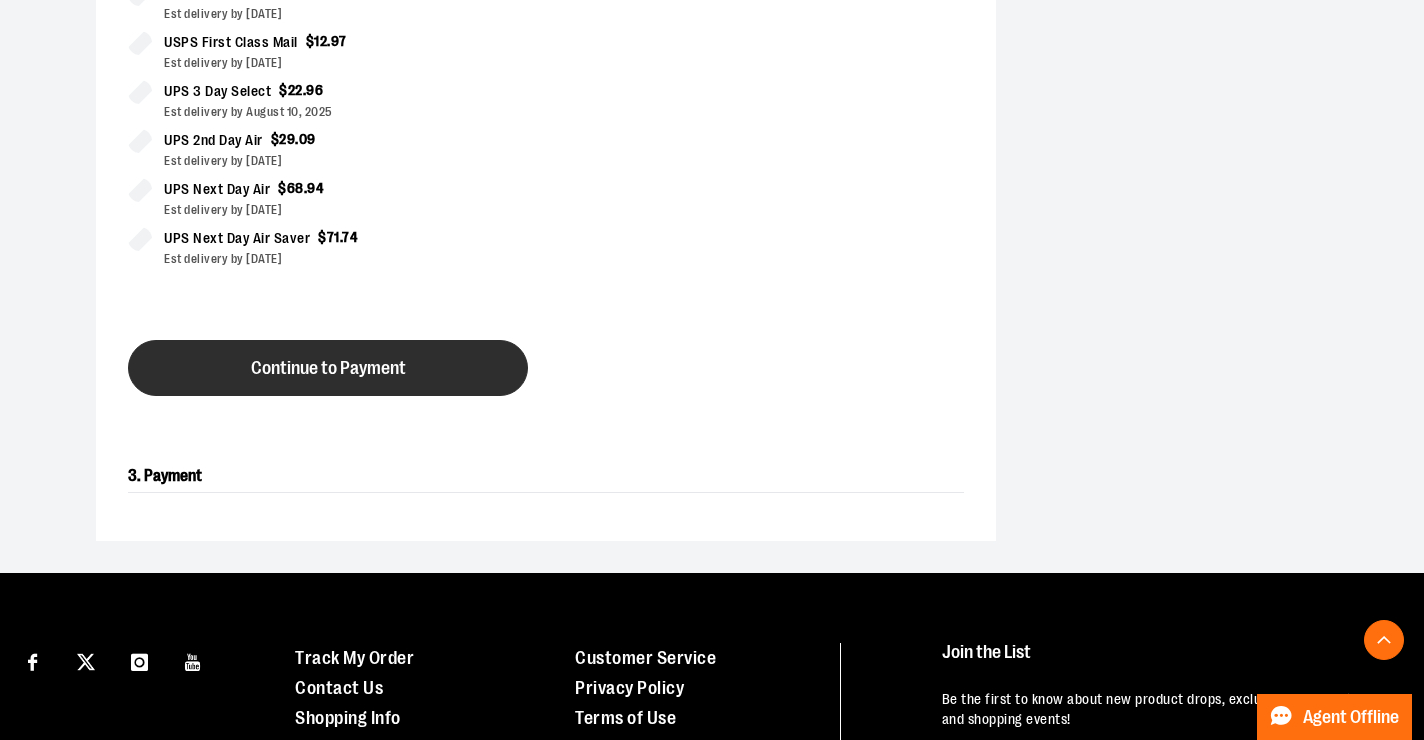 click on "Continue to Payment" at bounding box center [328, 368] 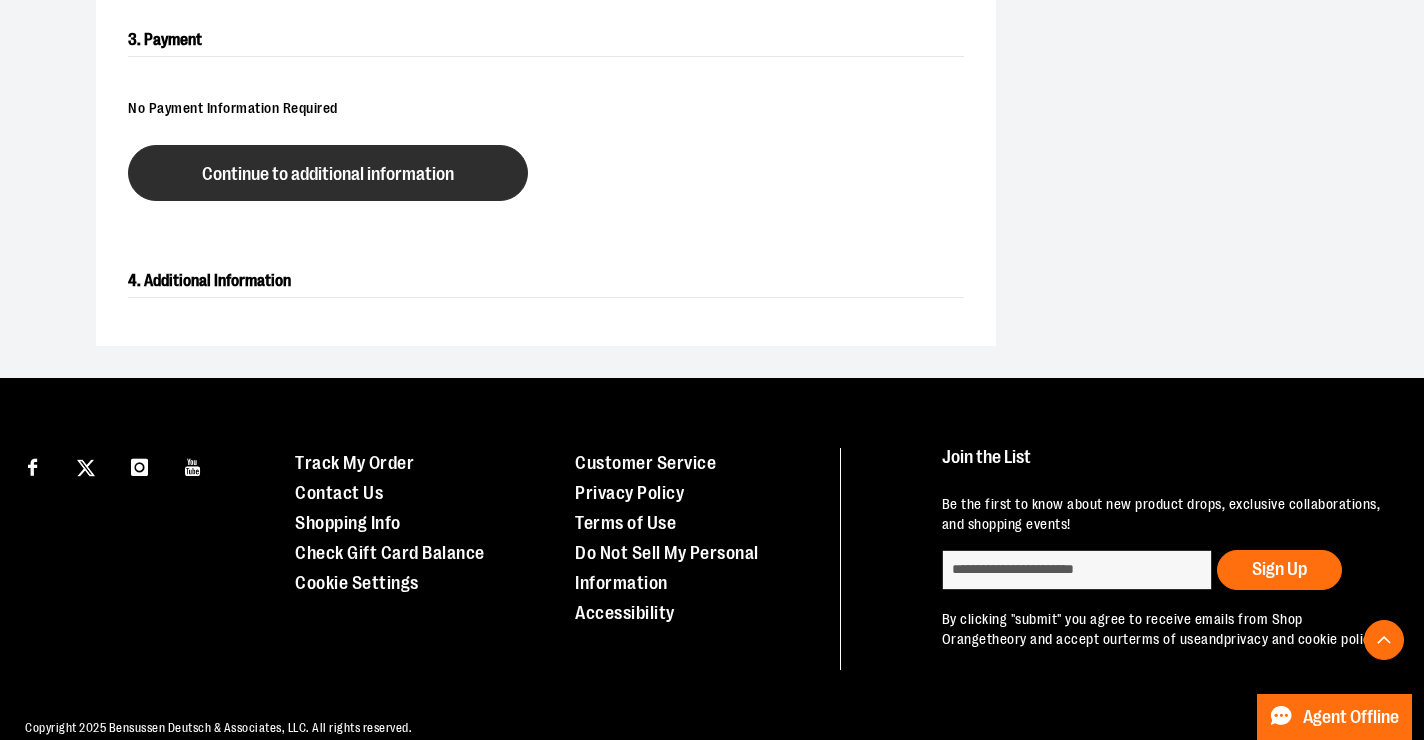 click on "Continue to additional information" at bounding box center (328, 174) 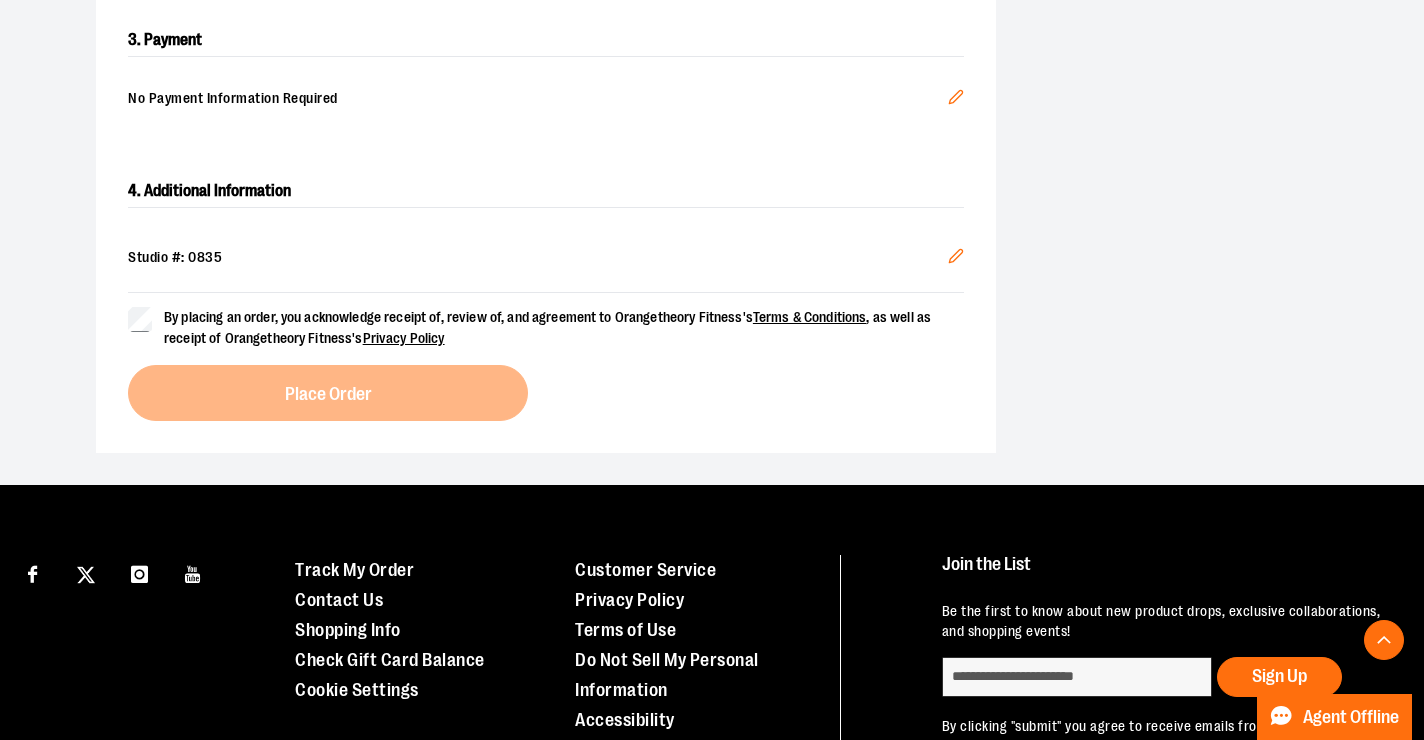 click 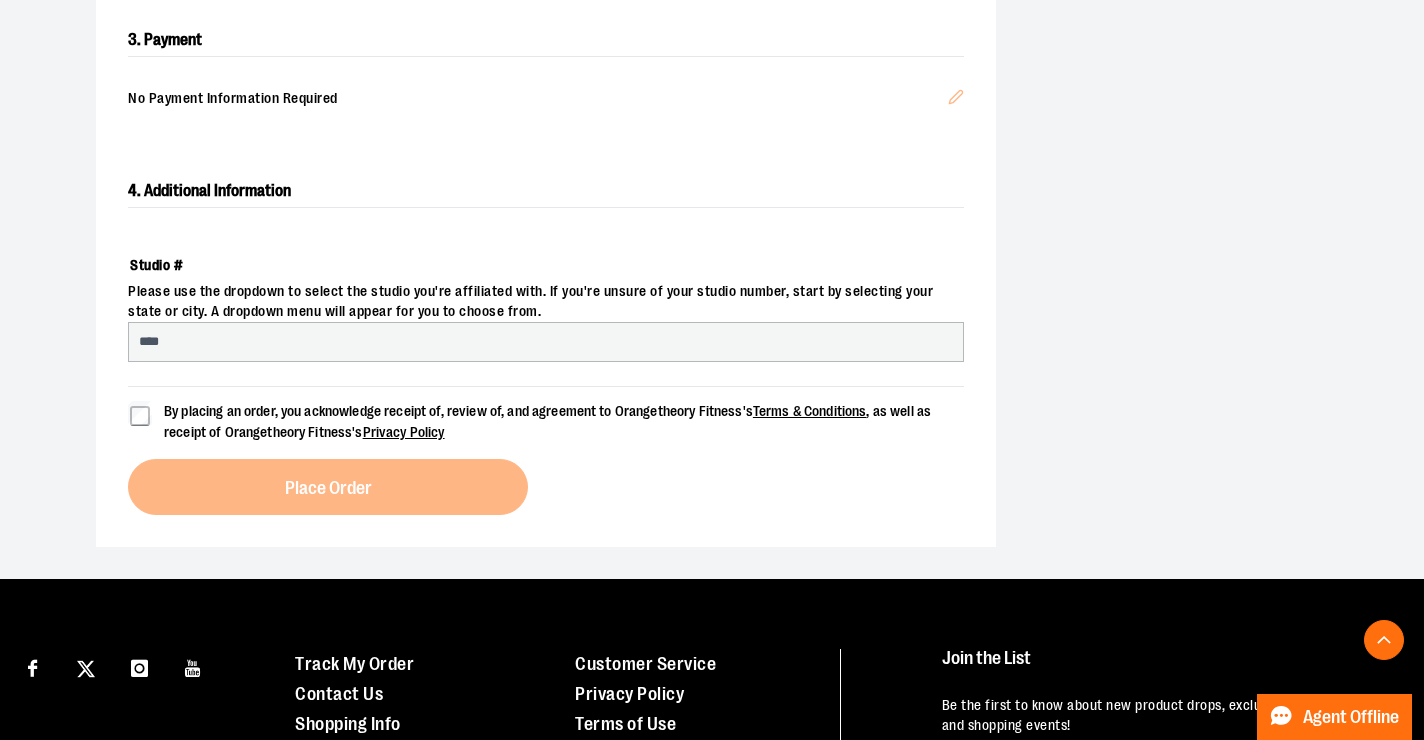 select on "***" 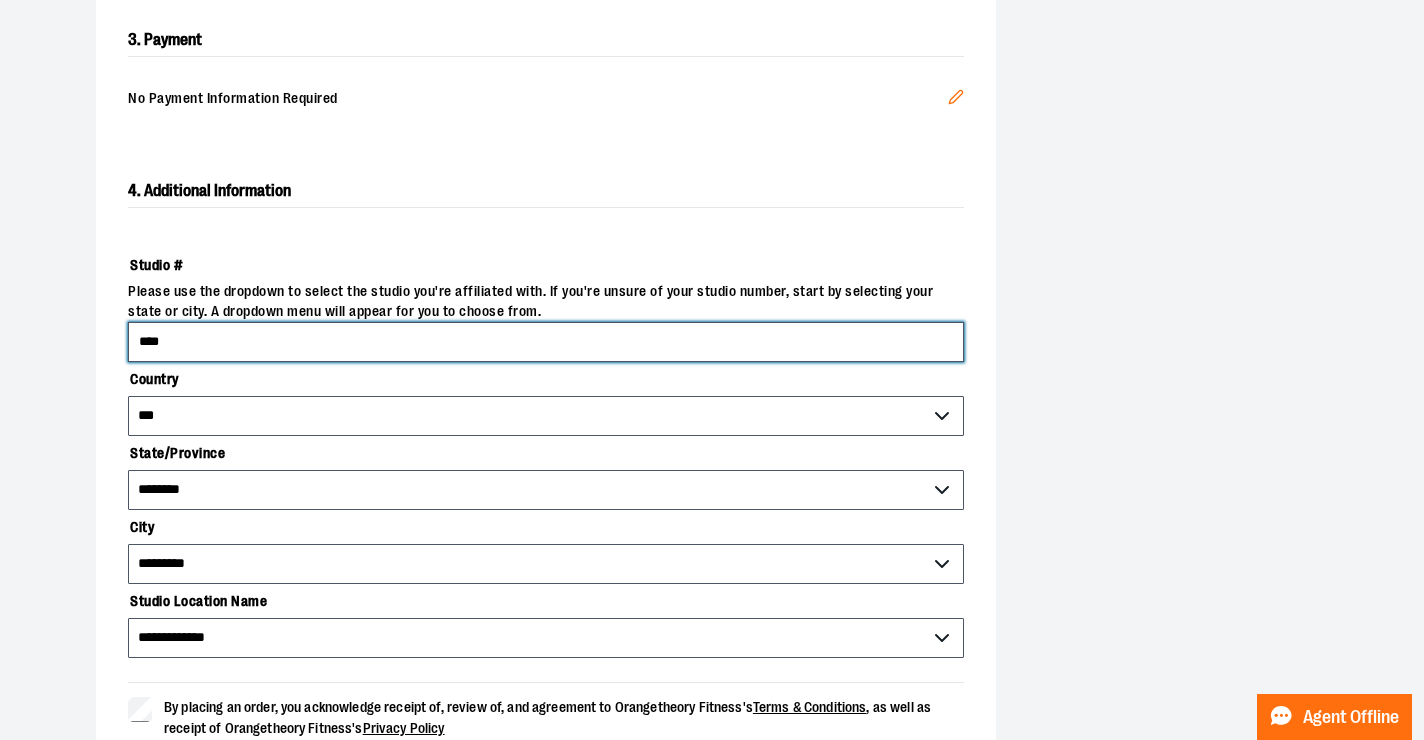 click on "****" at bounding box center (546, 342) 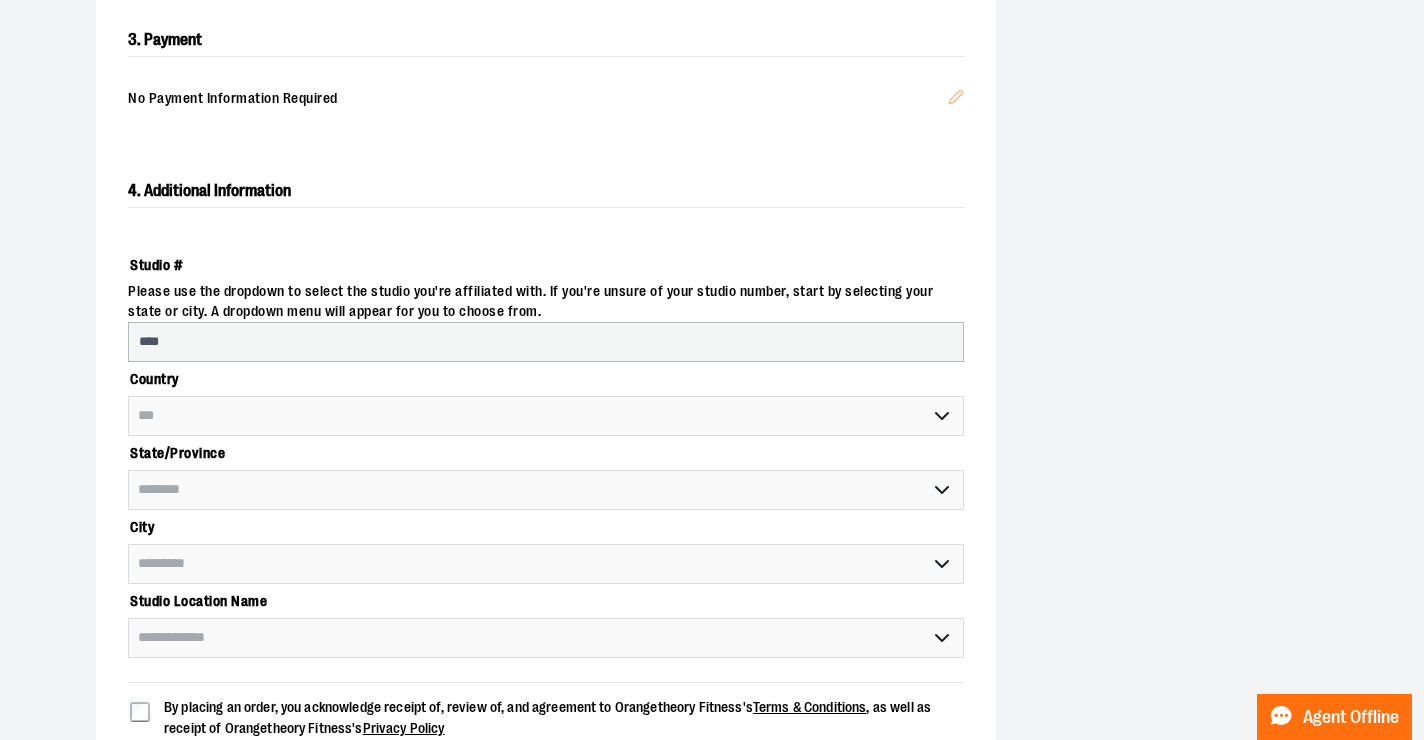 click on "**********" at bounding box center (712, 214) 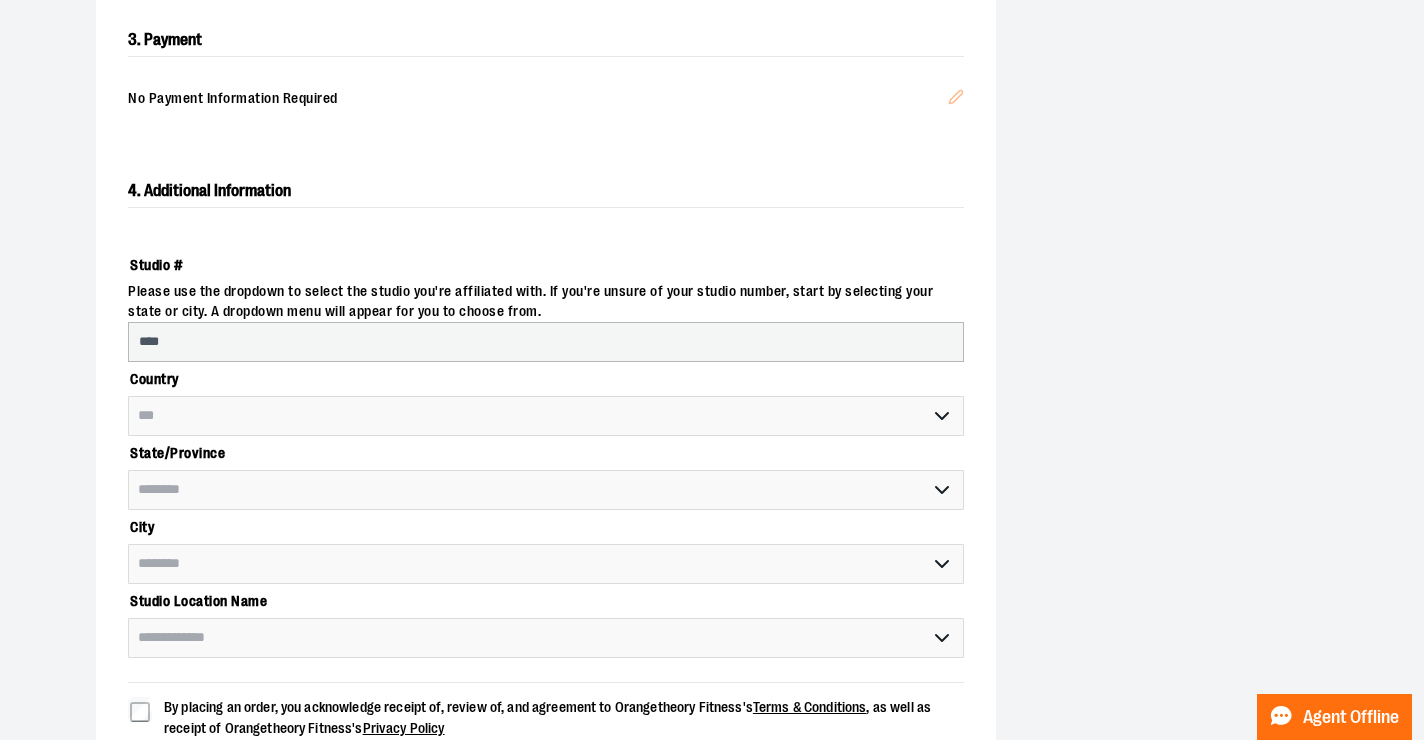 select on "****" 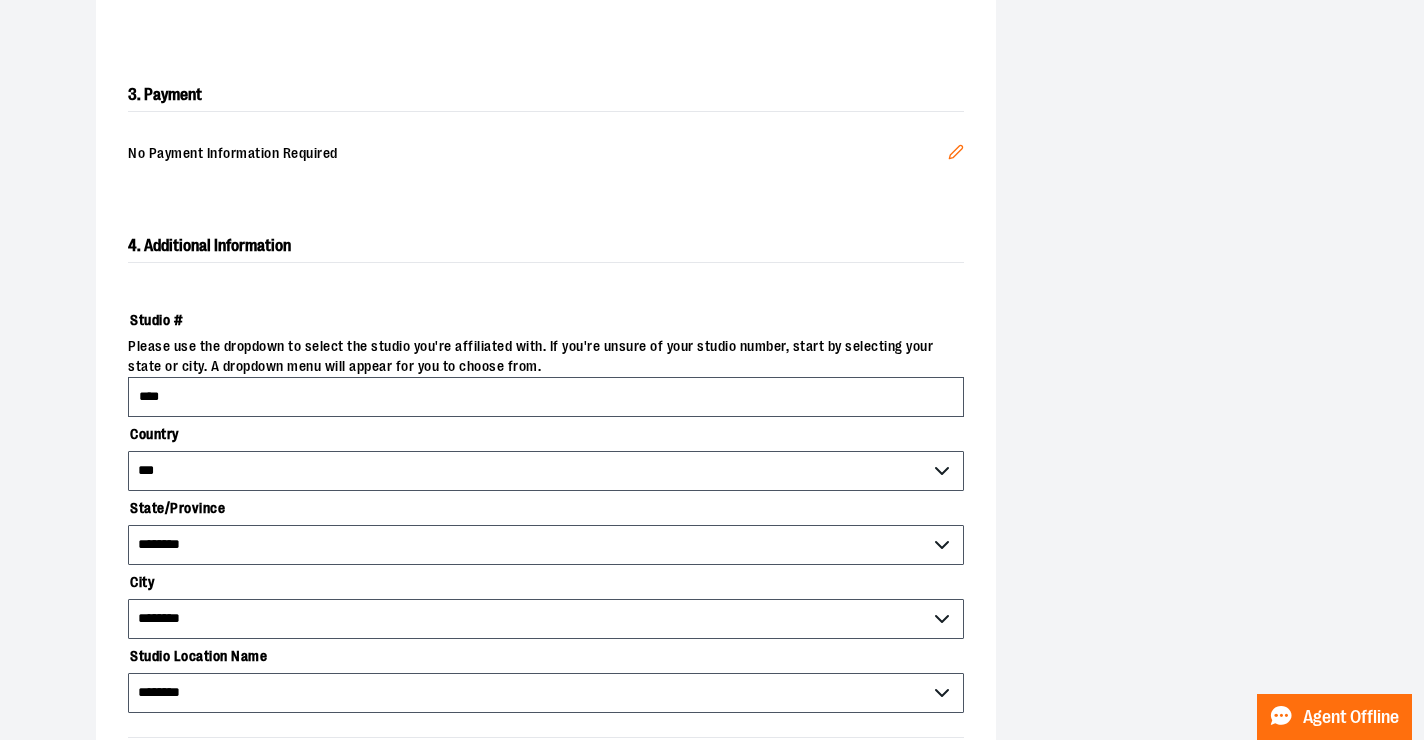 scroll, scrollTop: 814, scrollLeft: 0, axis: vertical 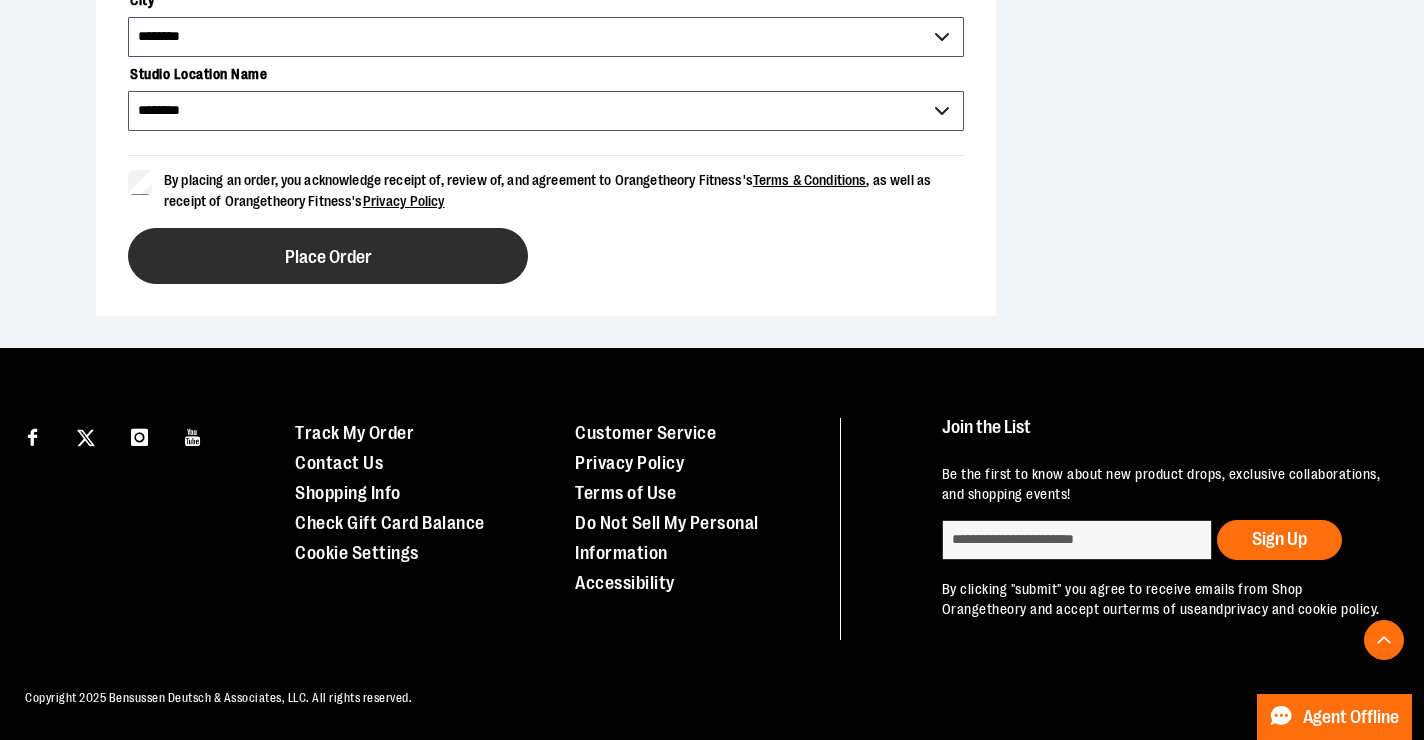 click on "Place Order" at bounding box center (328, 257) 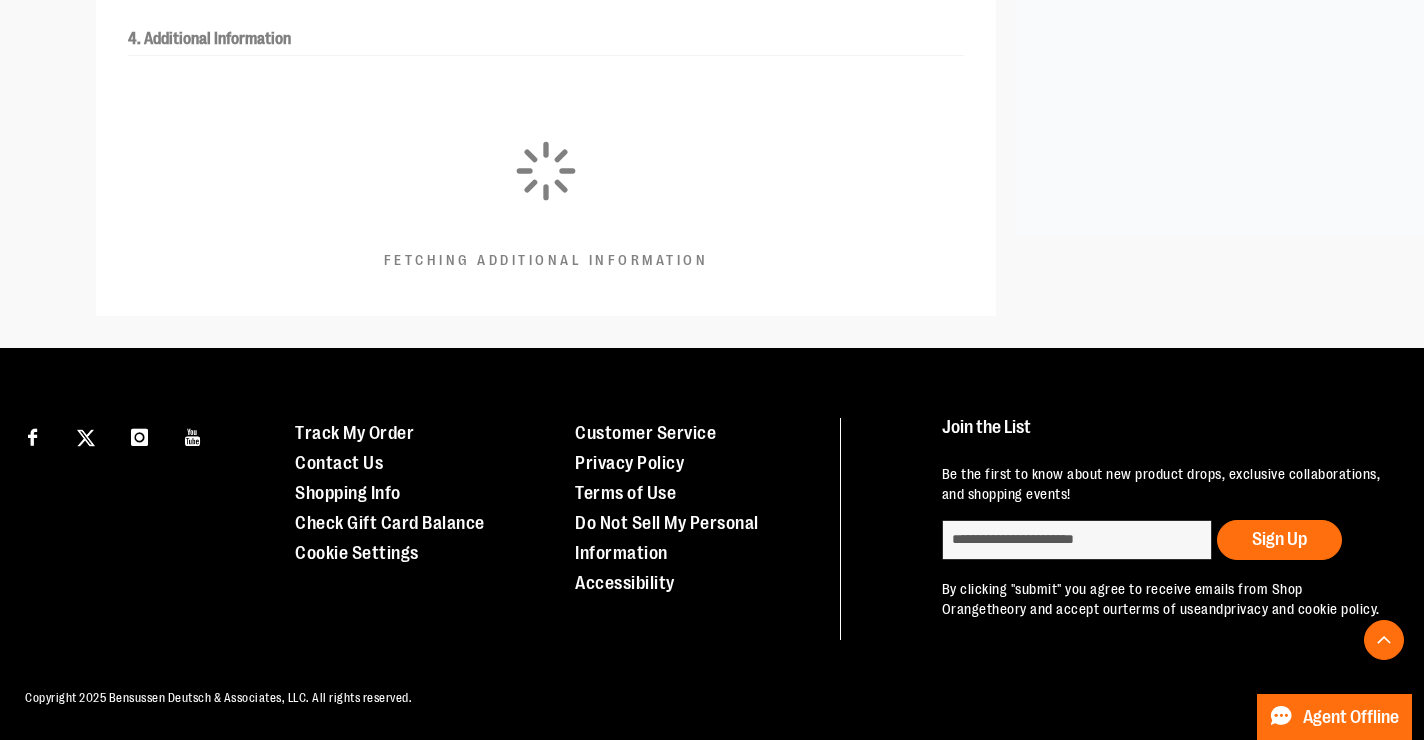 scroll, scrollTop: 0, scrollLeft: 0, axis: both 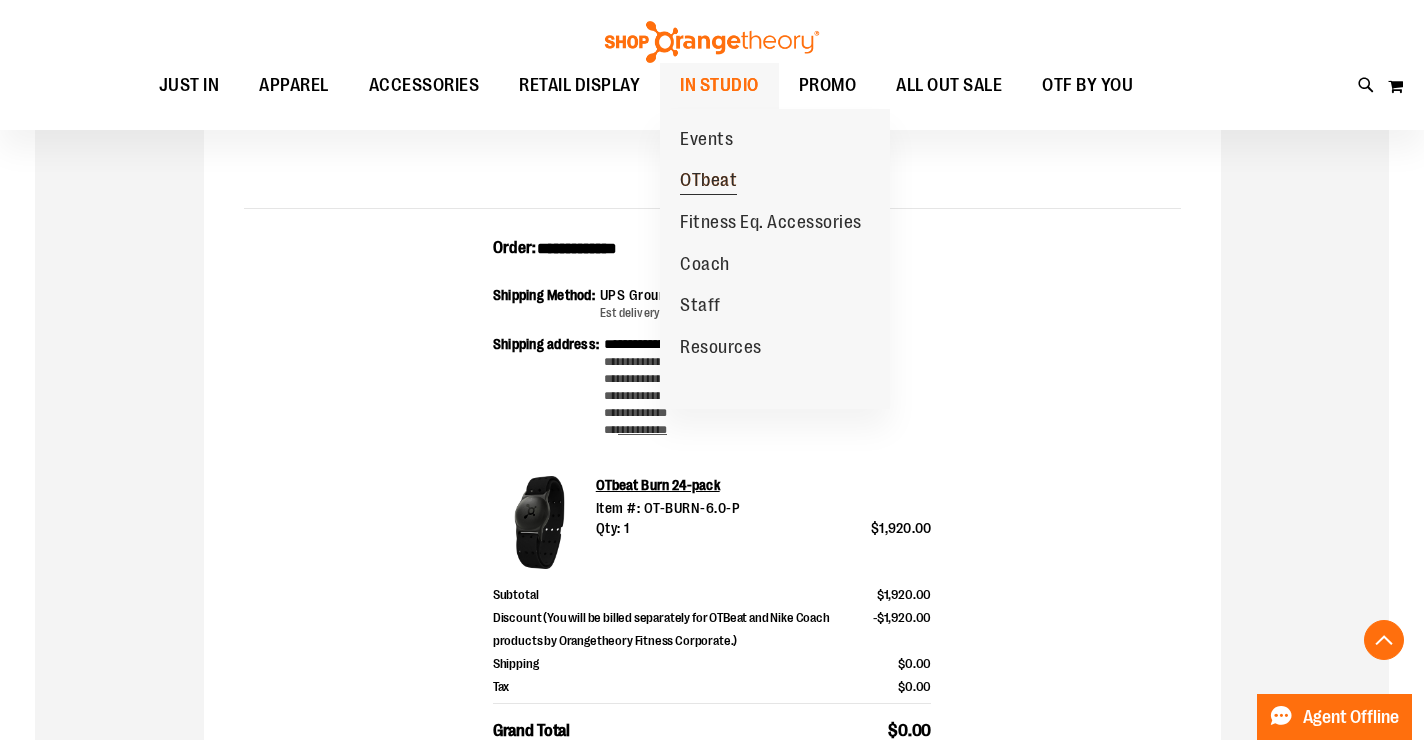 type on "**********" 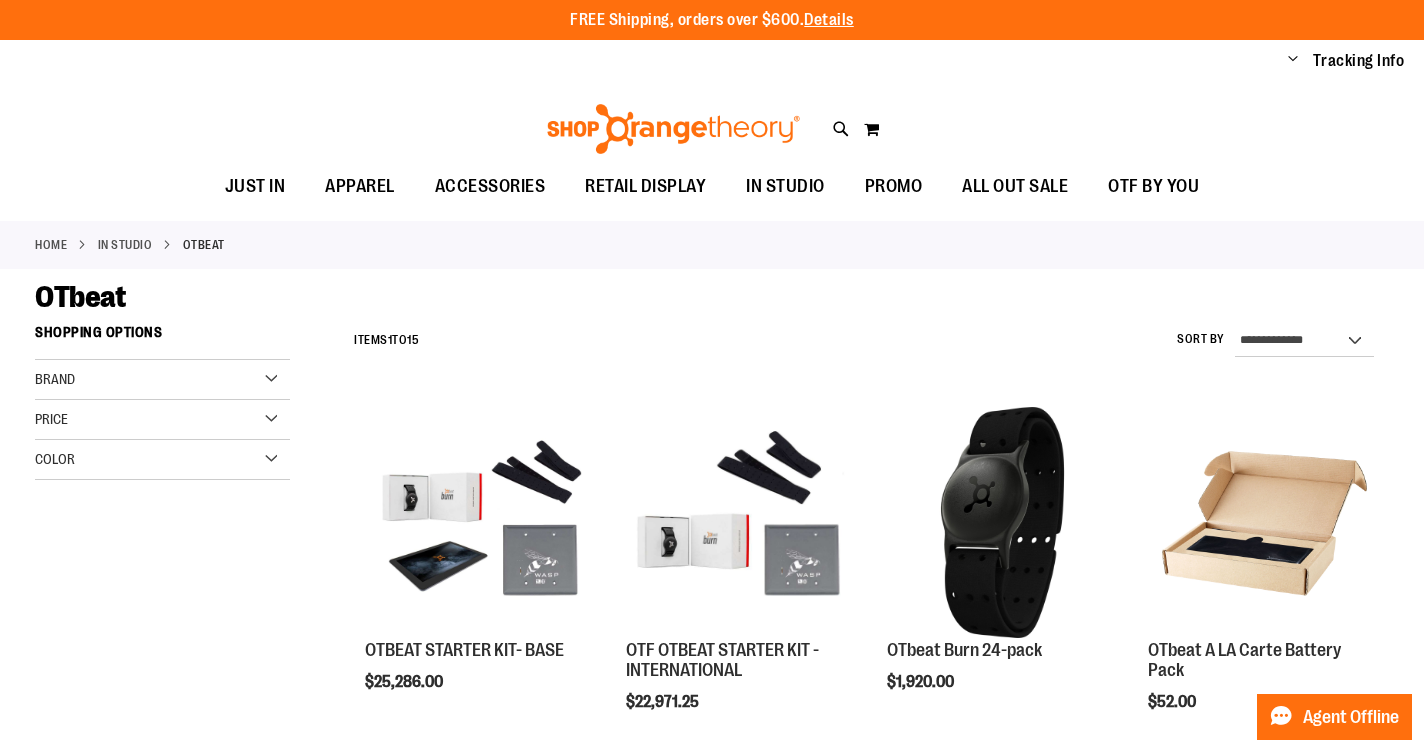 scroll, scrollTop: 0, scrollLeft: 0, axis: both 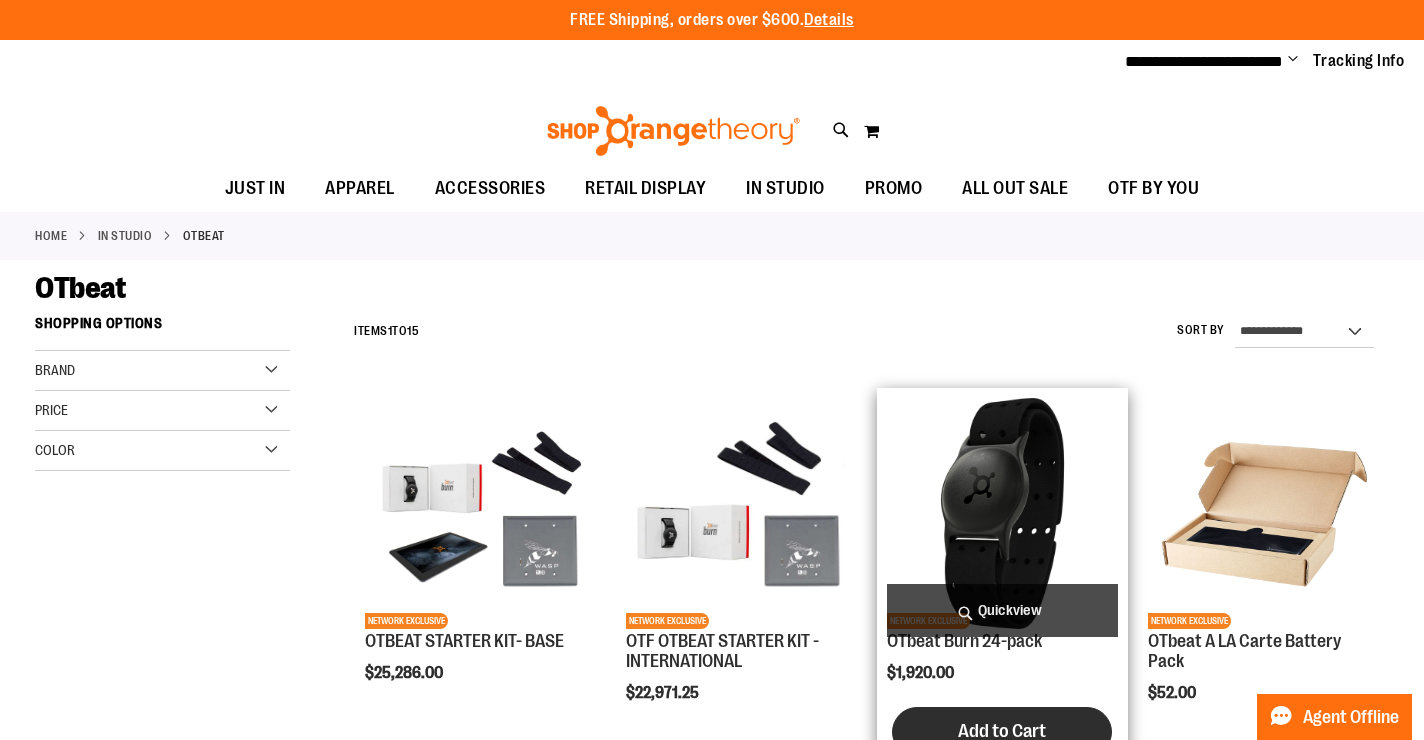 type on "**********" 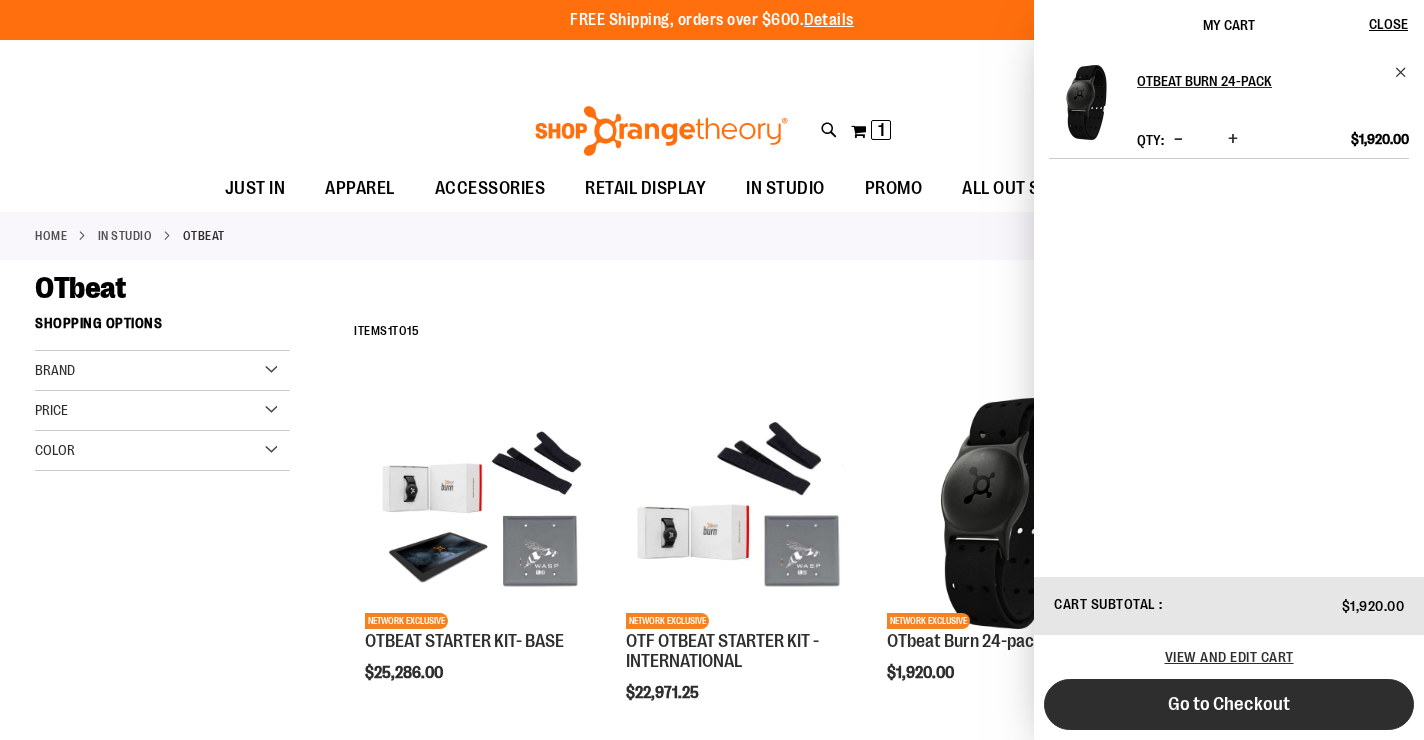 click on "Go to Checkout" at bounding box center [1229, 704] 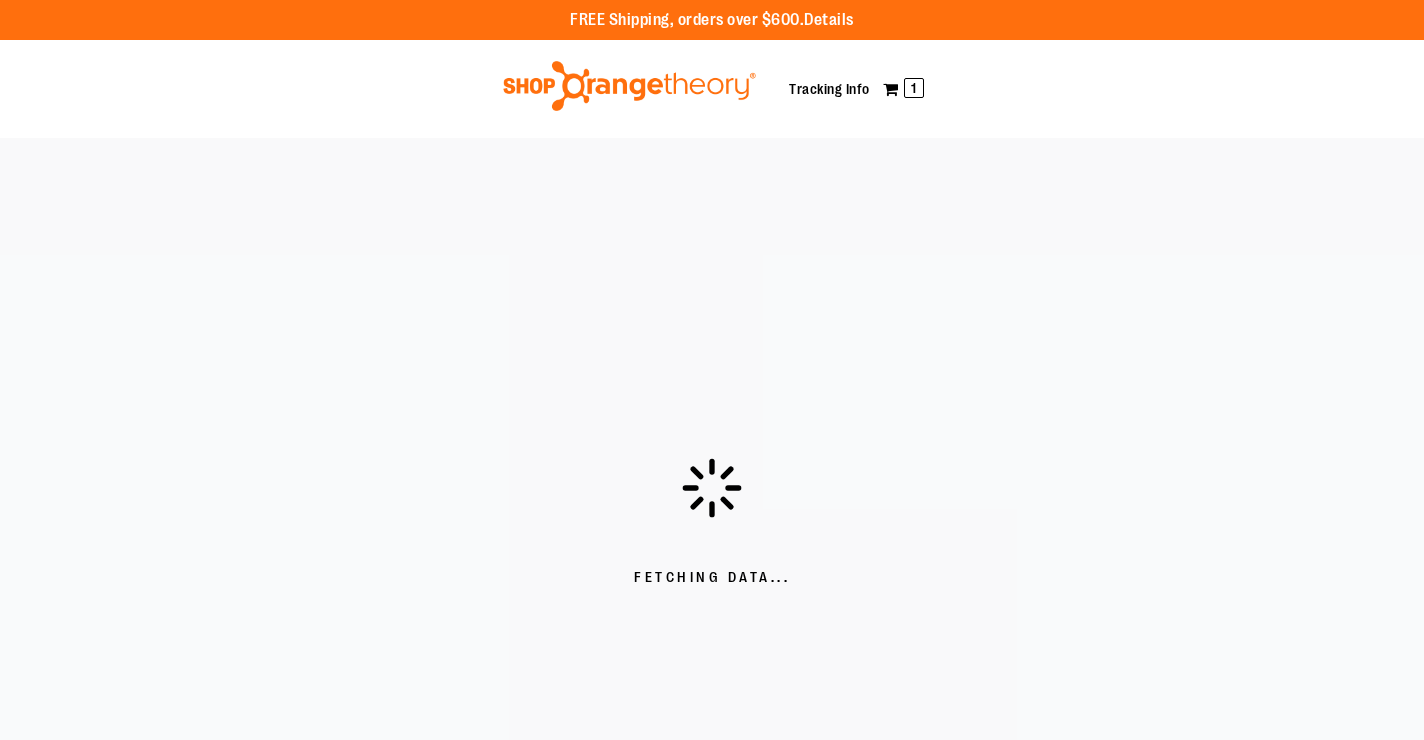 scroll, scrollTop: 0, scrollLeft: 0, axis: both 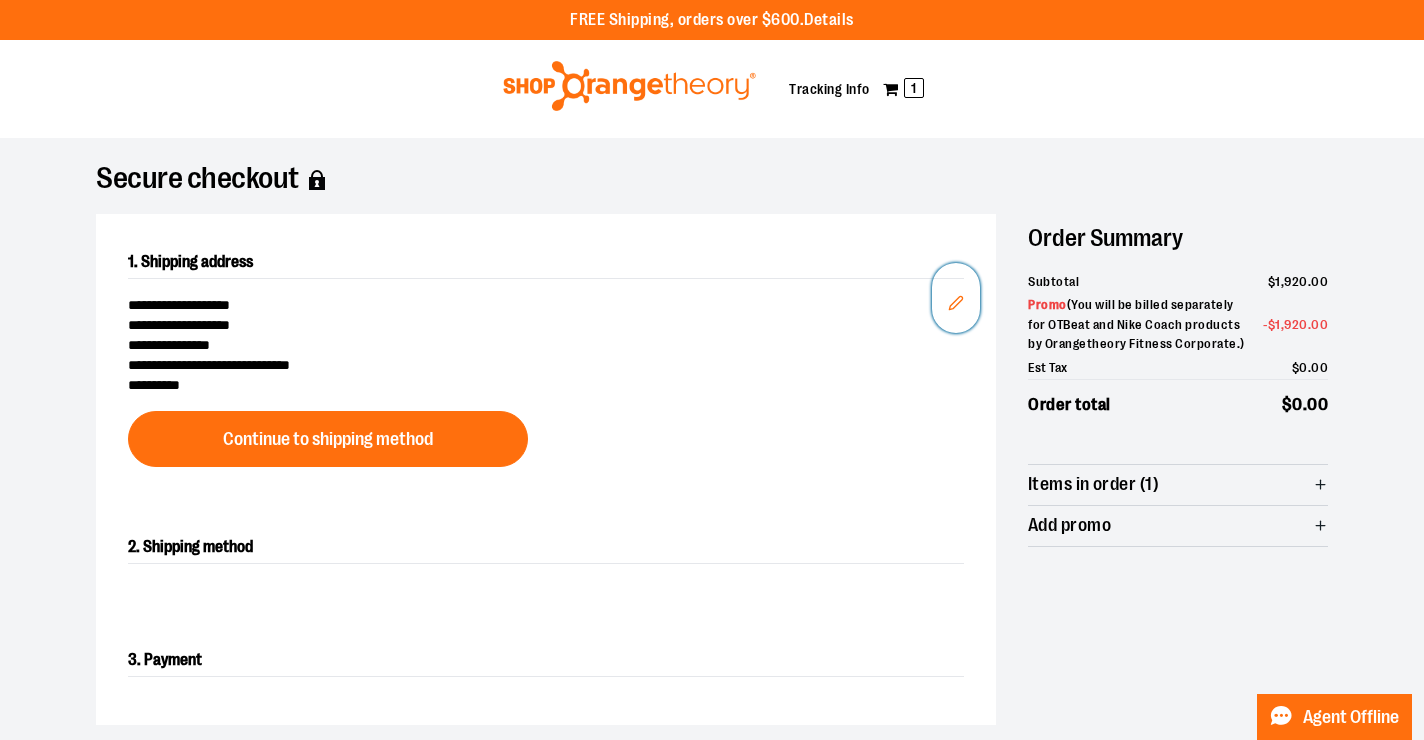 click 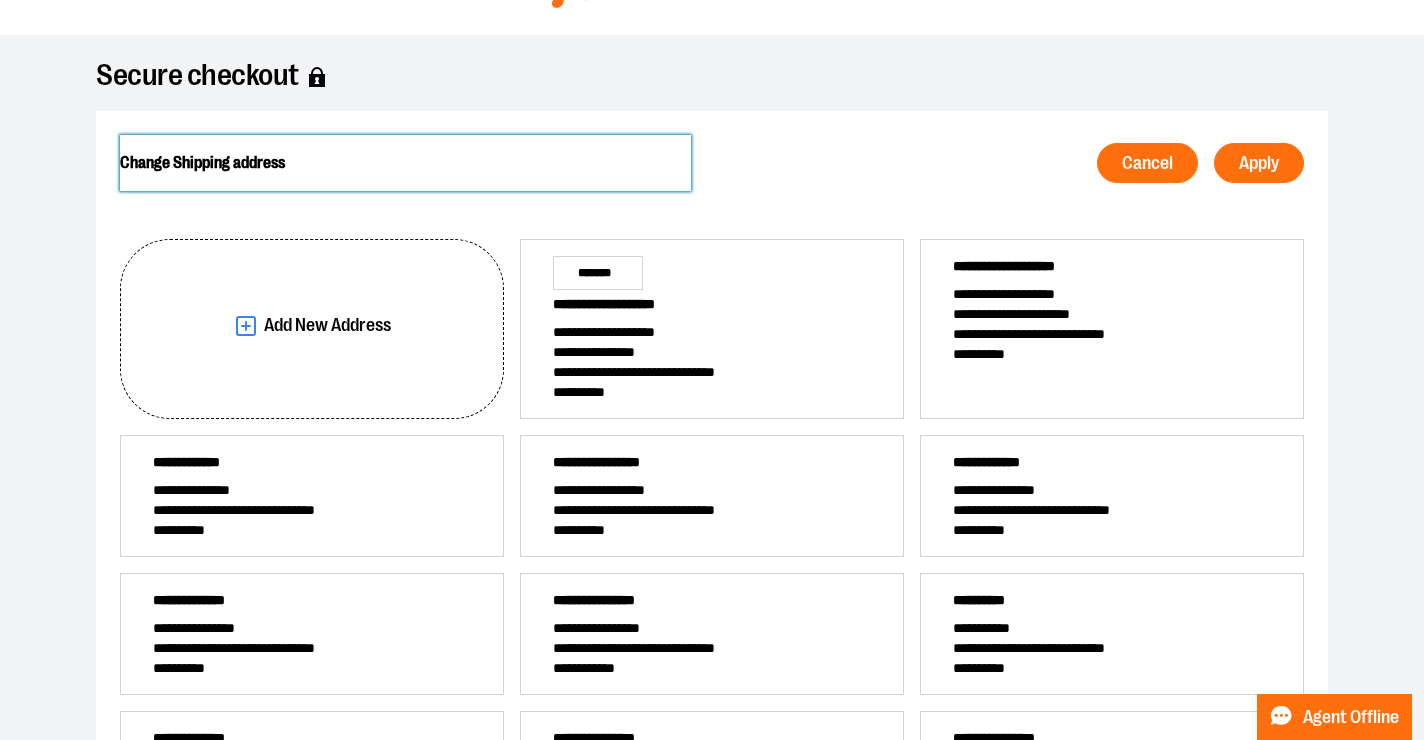 scroll, scrollTop: 159, scrollLeft: 0, axis: vertical 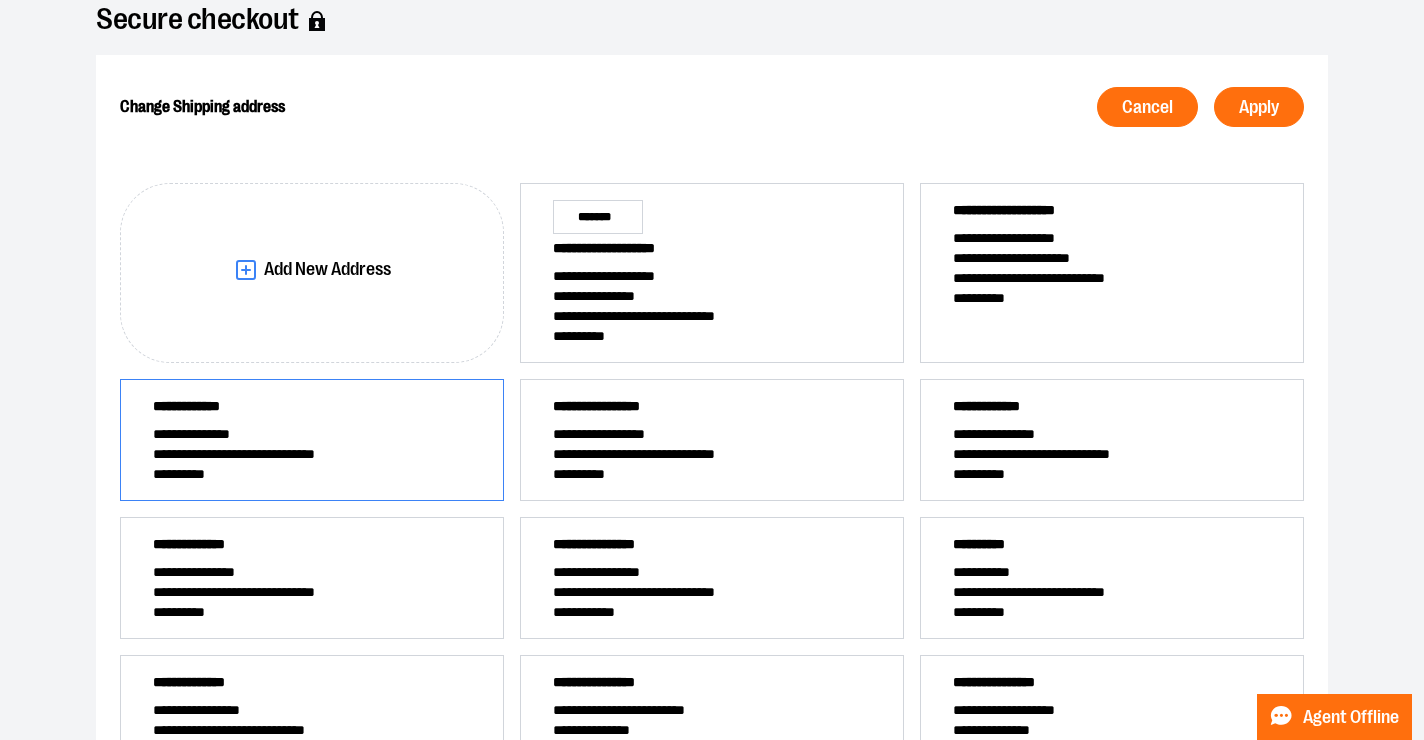 click on "**********" at bounding box center [312, 410] 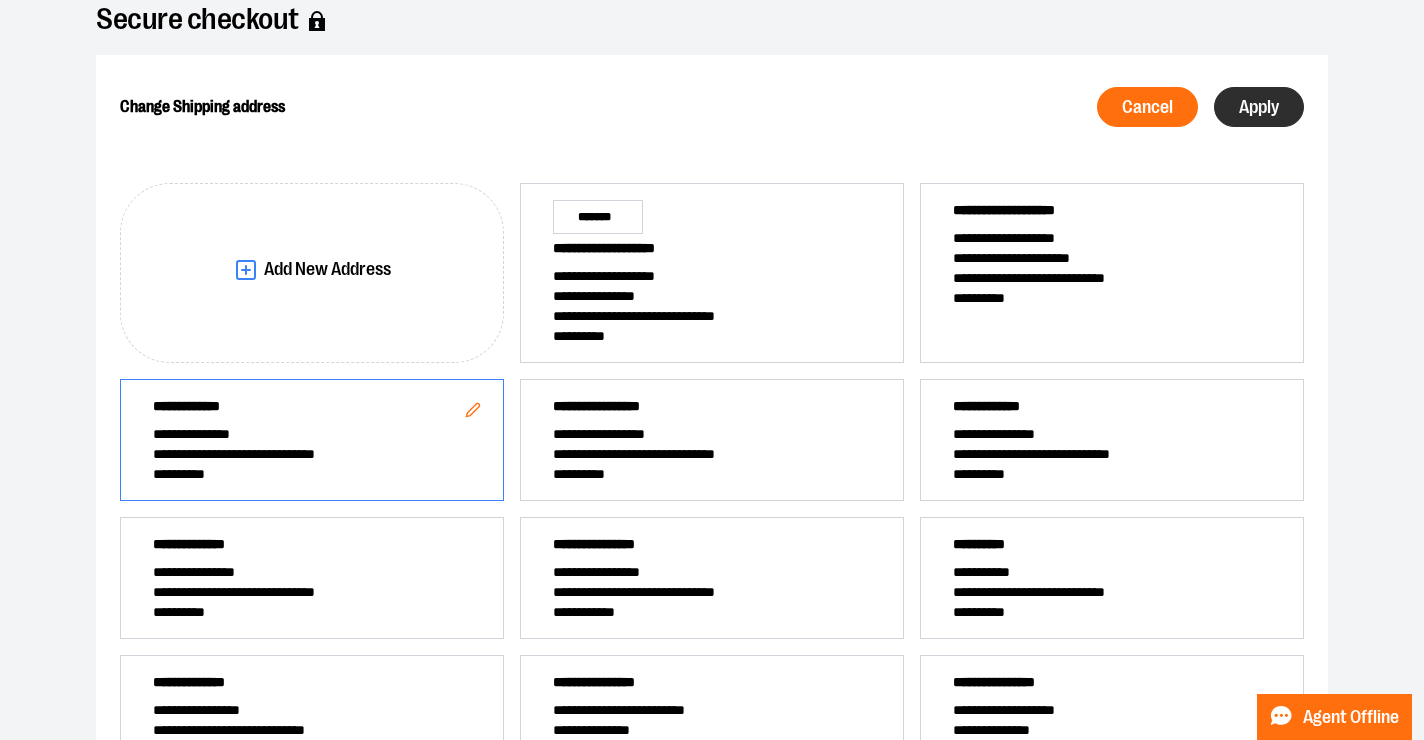 click on "Apply" at bounding box center [1259, 107] 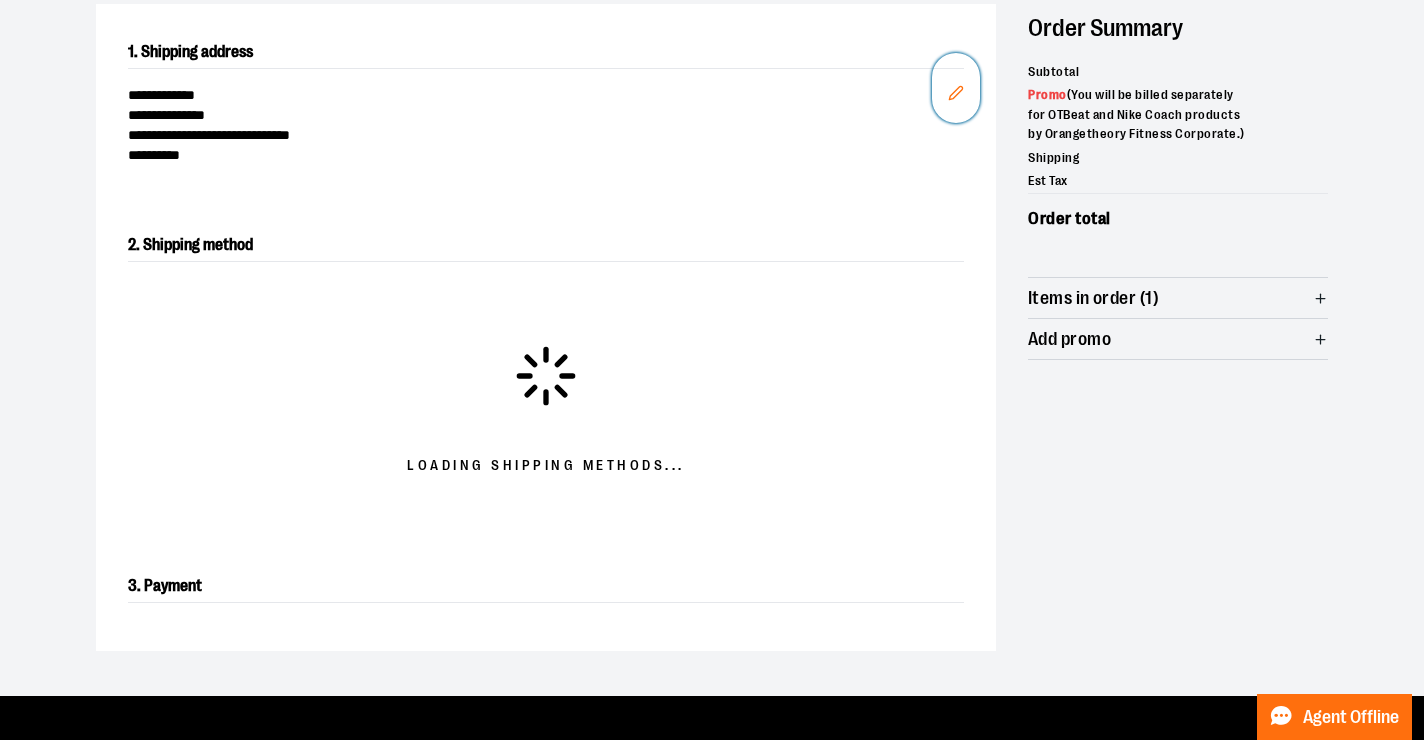 scroll, scrollTop: 321, scrollLeft: 0, axis: vertical 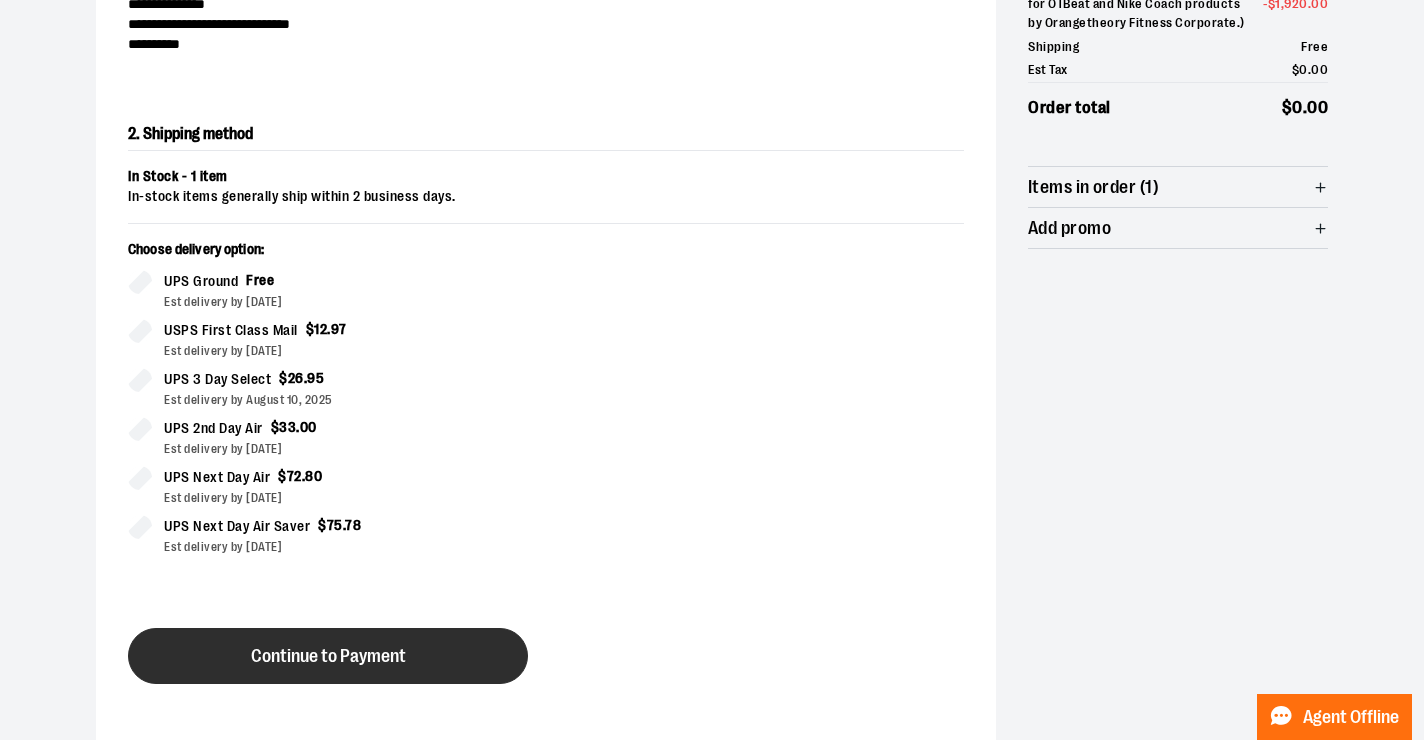 click on "Continue to Payment" at bounding box center (328, 656) 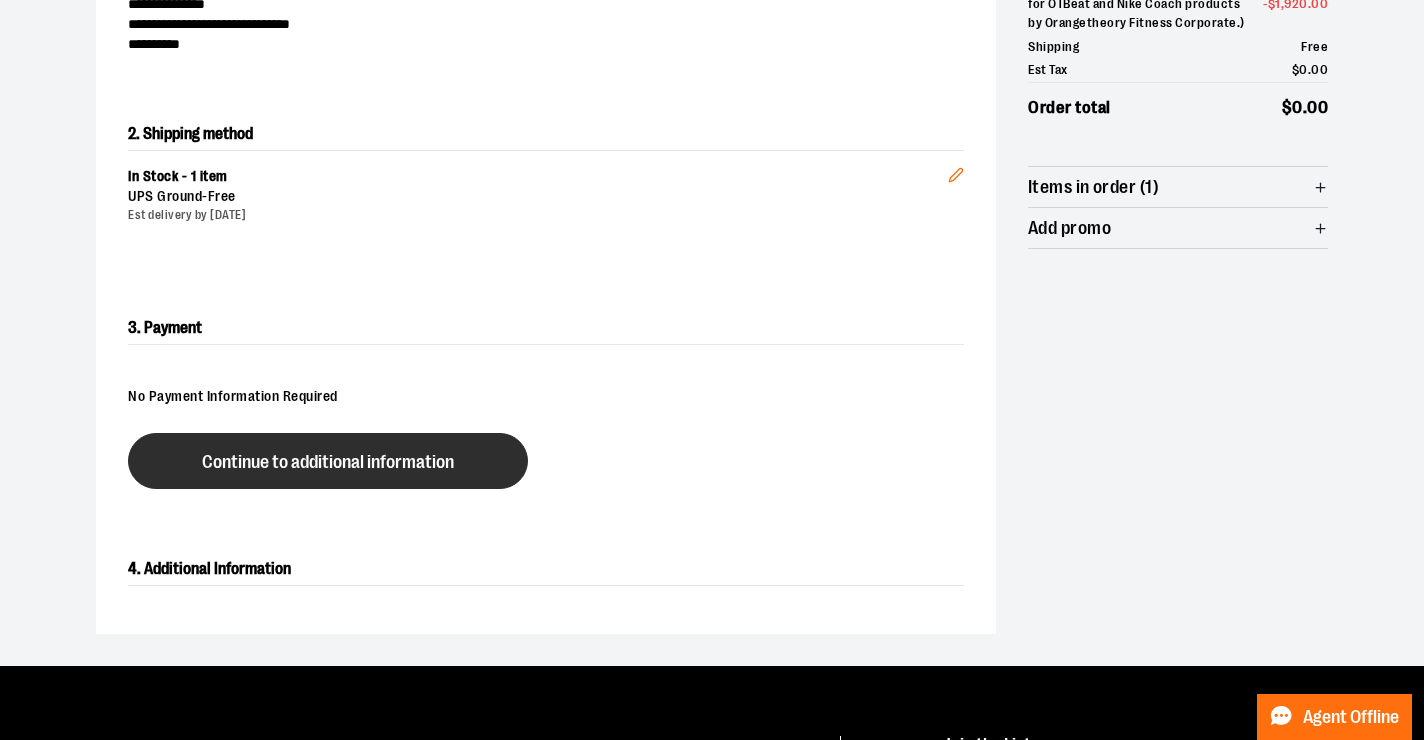 click on "Continue to additional information" at bounding box center [328, 462] 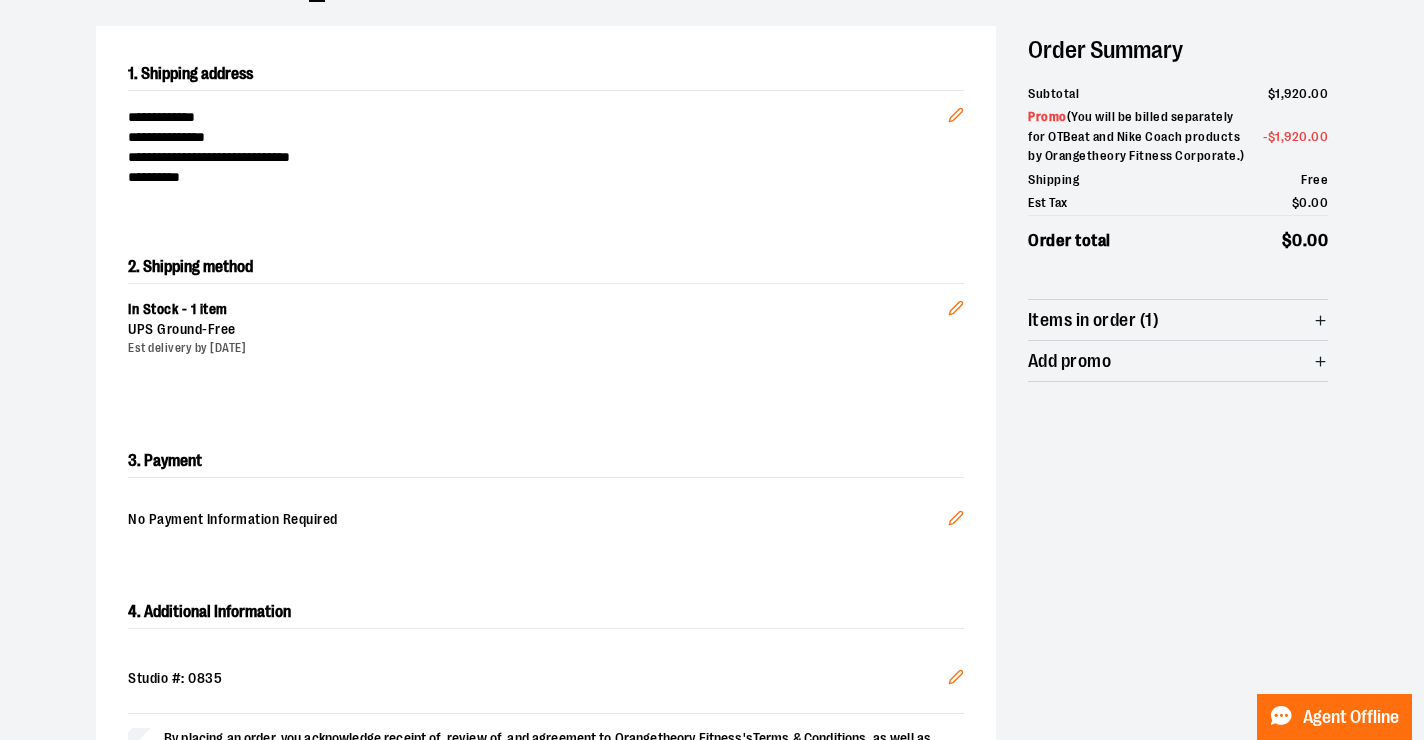 scroll, scrollTop: 534, scrollLeft: 0, axis: vertical 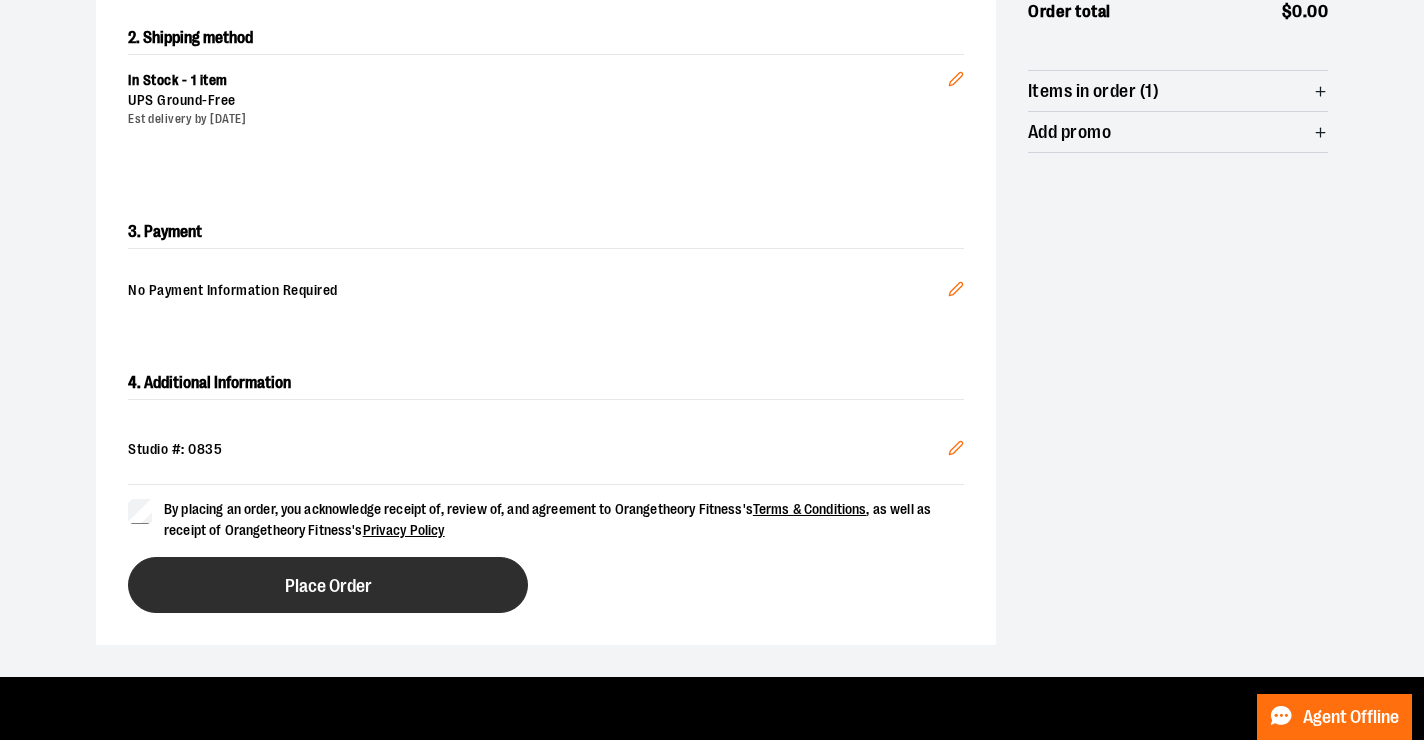 click on "Place Order" at bounding box center [328, 585] 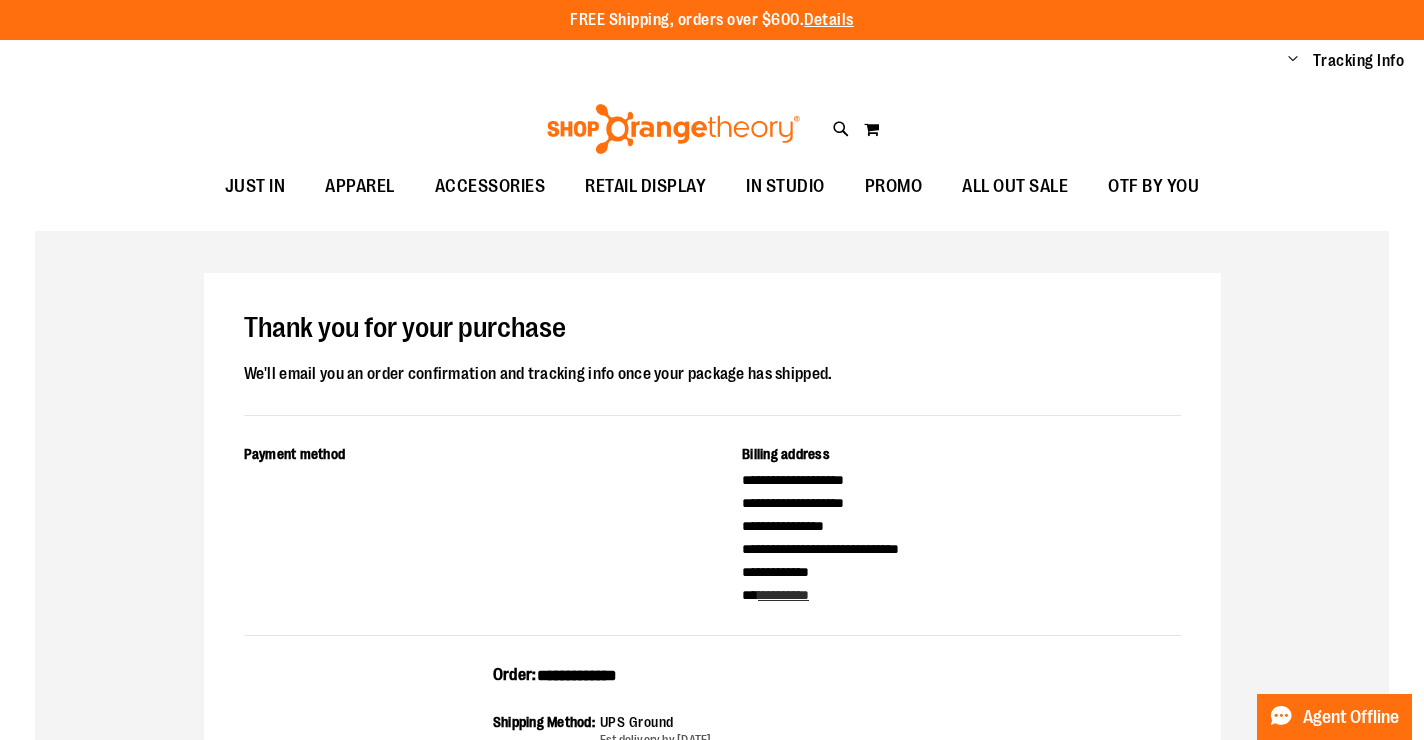scroll, scrollTop: 0, scrollLeft: 0, axis: both 